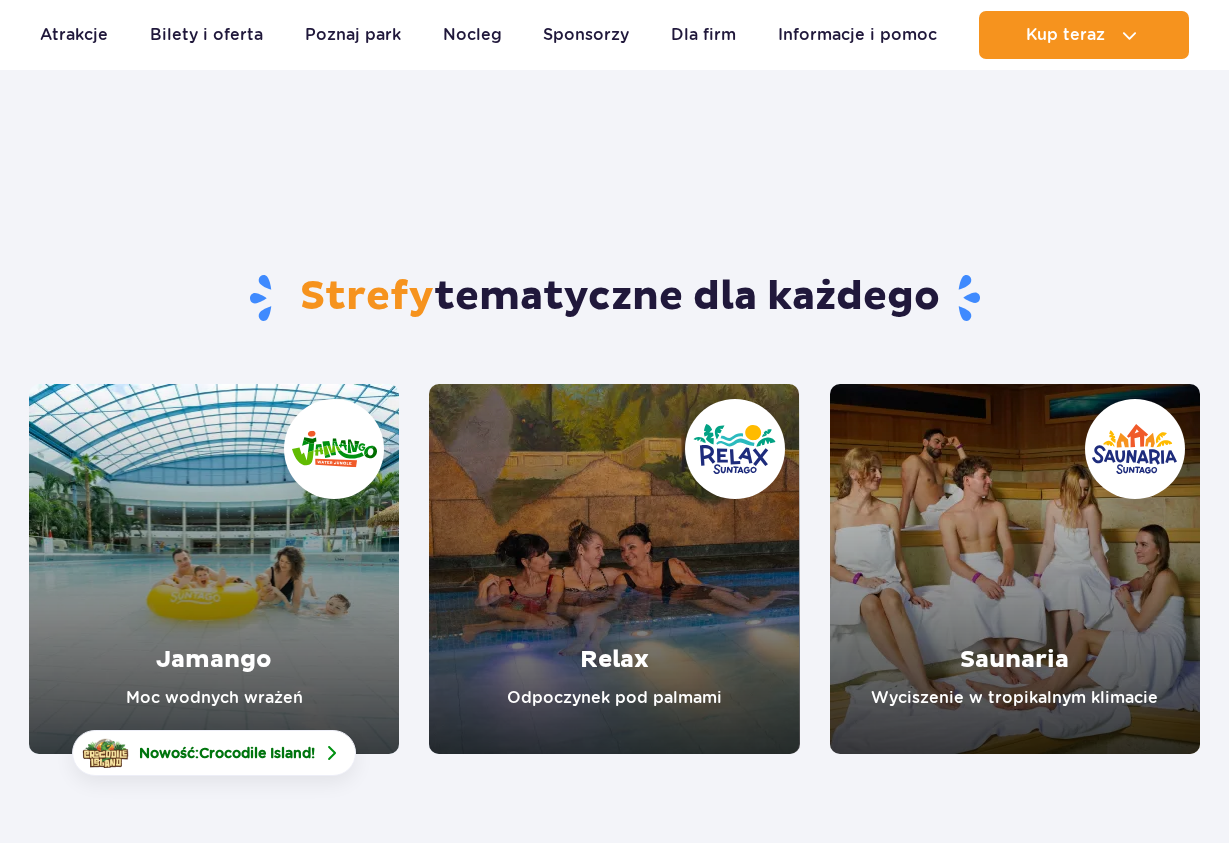 scroll, scrollTop: 204, scrollLeft: 0, axis: vertical 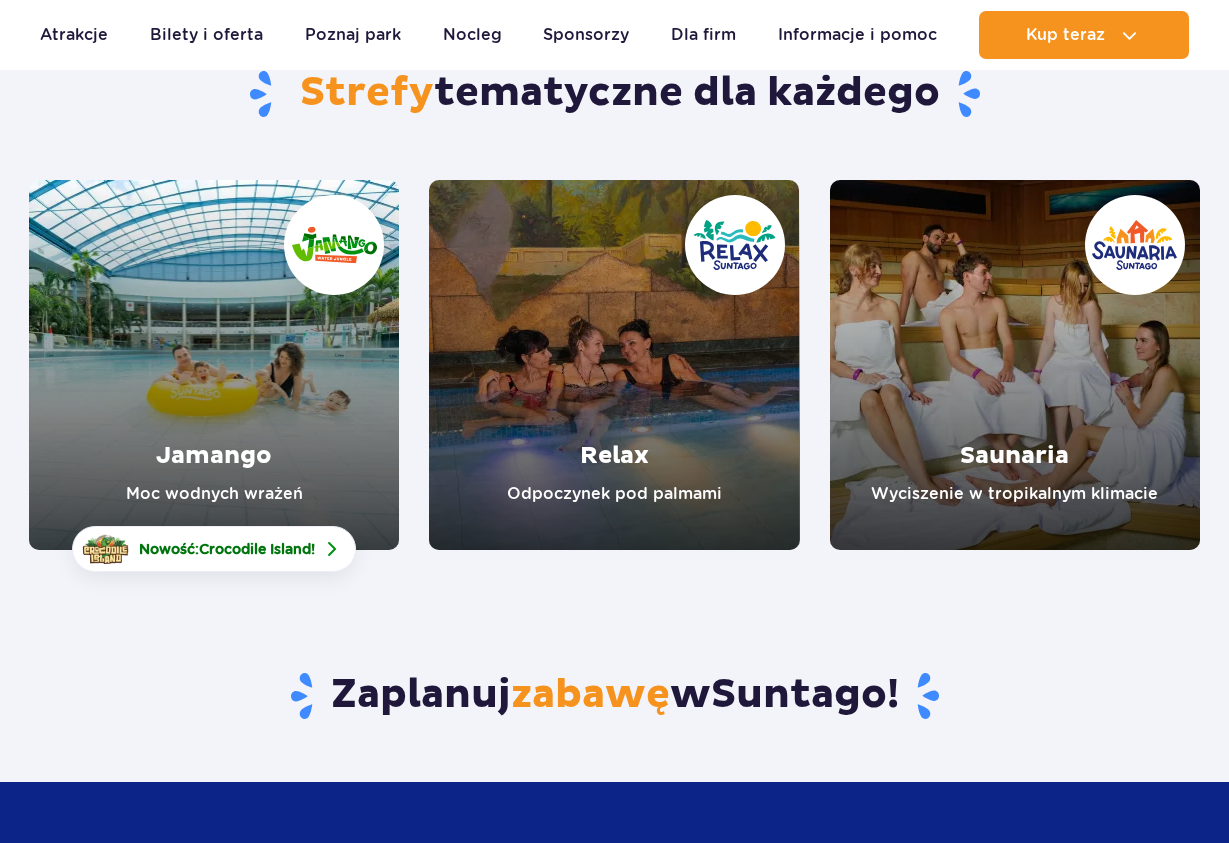 click at bounding box center [614, 365] 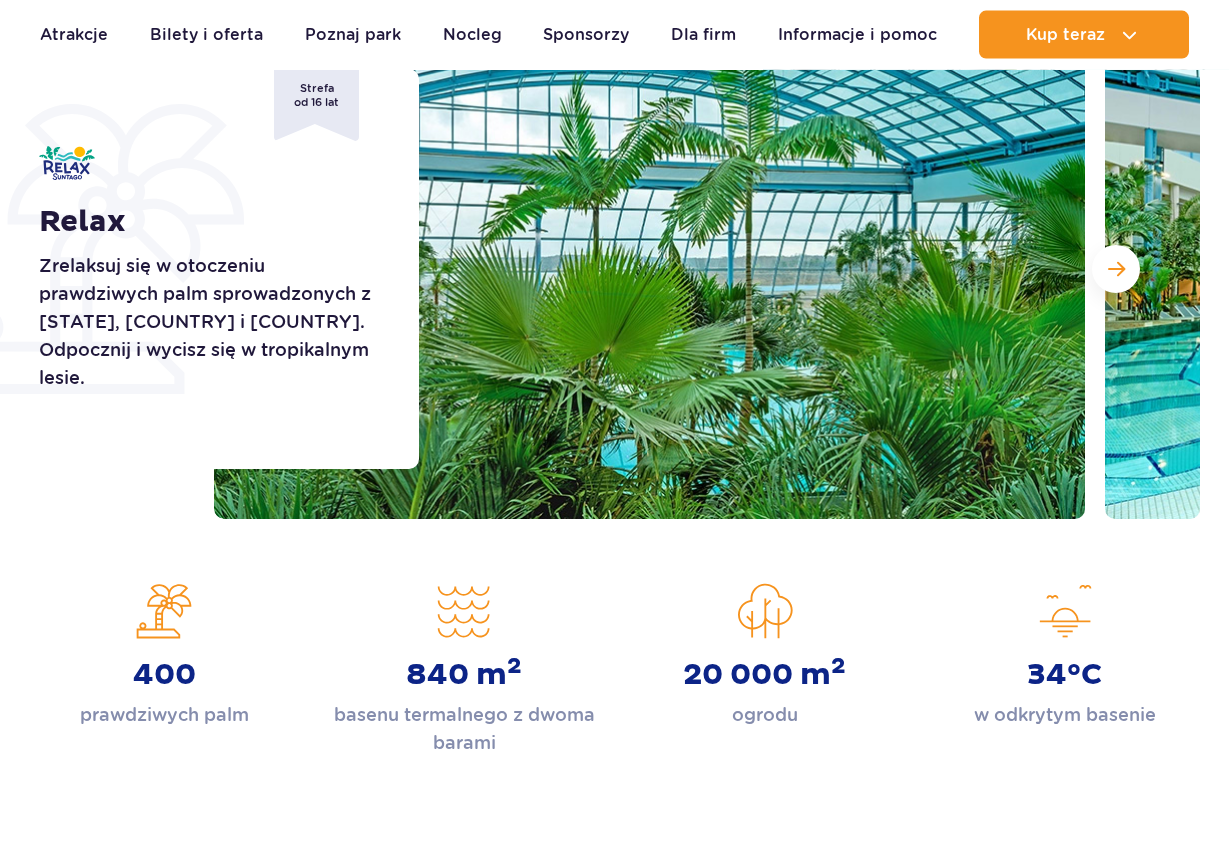 scroll, scrollTop: 306, scrollLeft: 0, axis: vertical 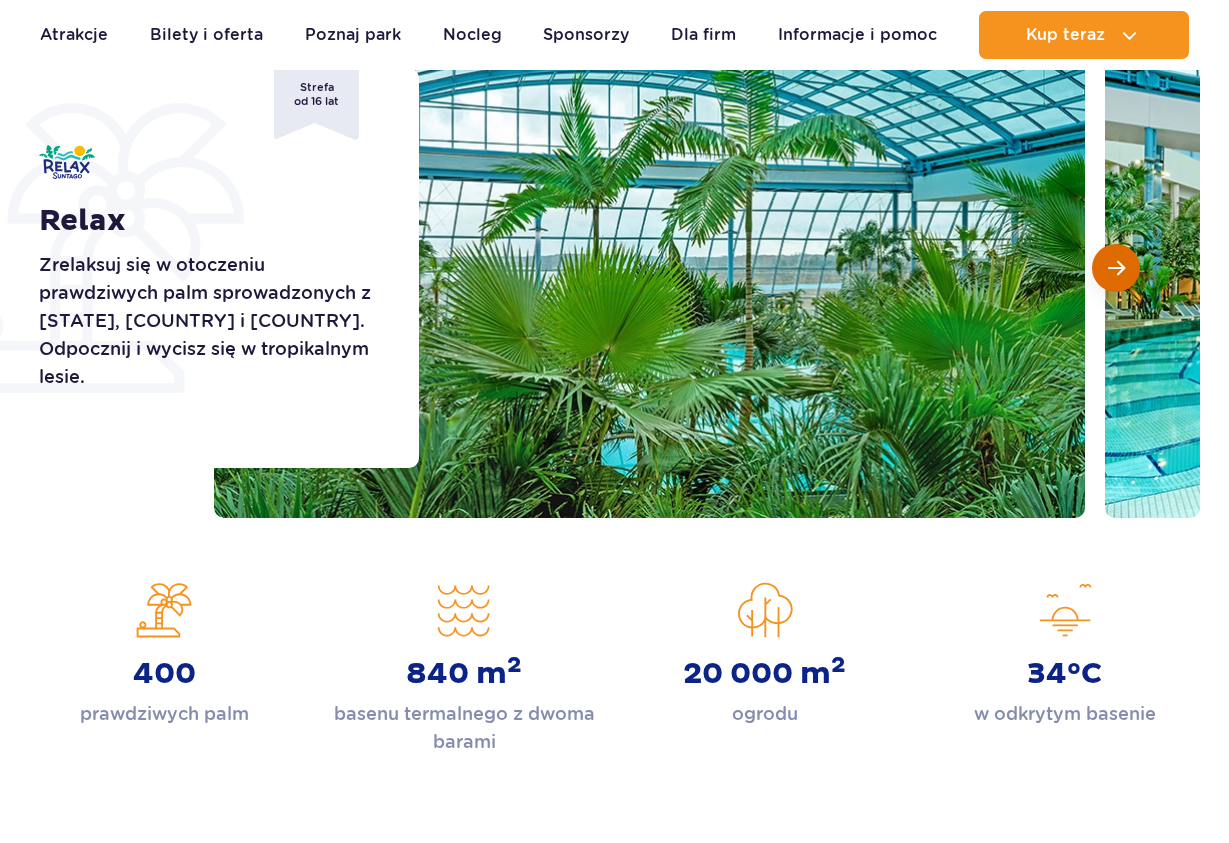click at bounding box center (1116, 268) 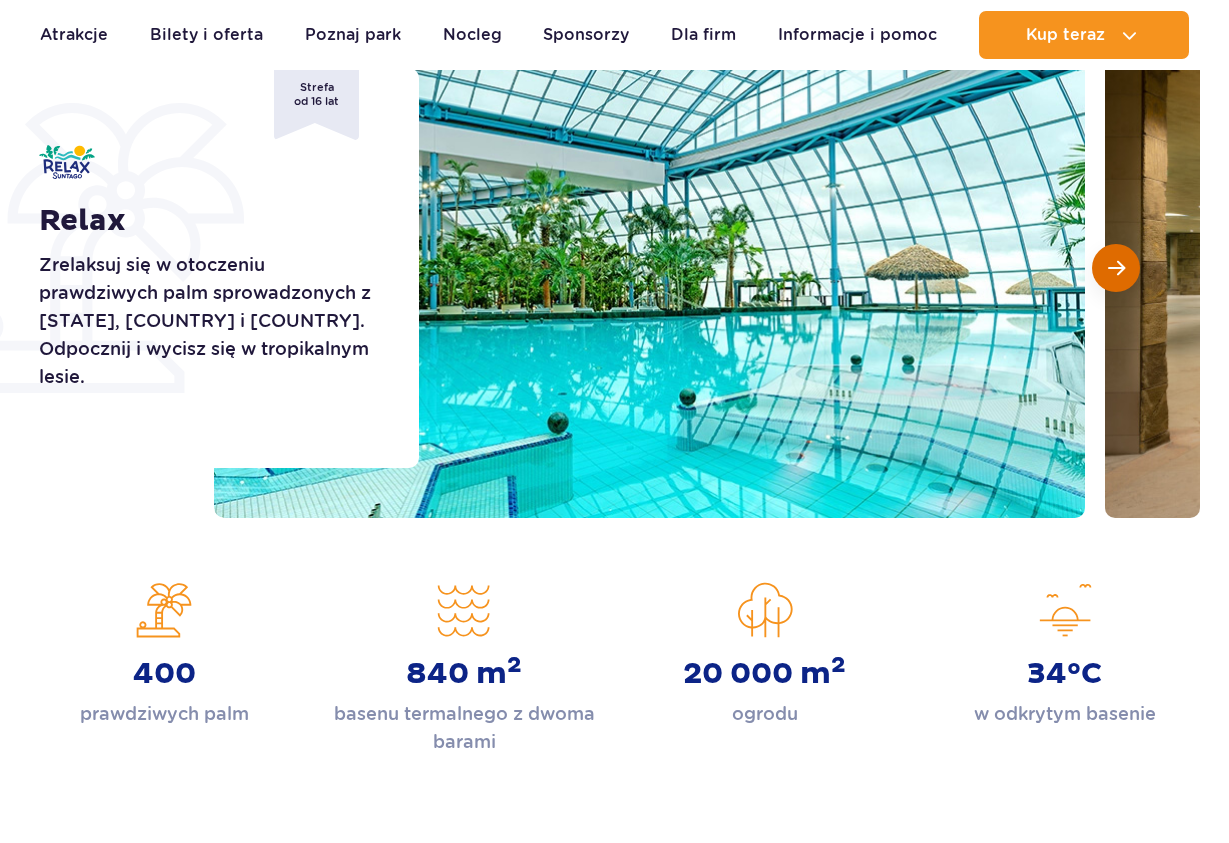 click at bounding box center (1116, 268) 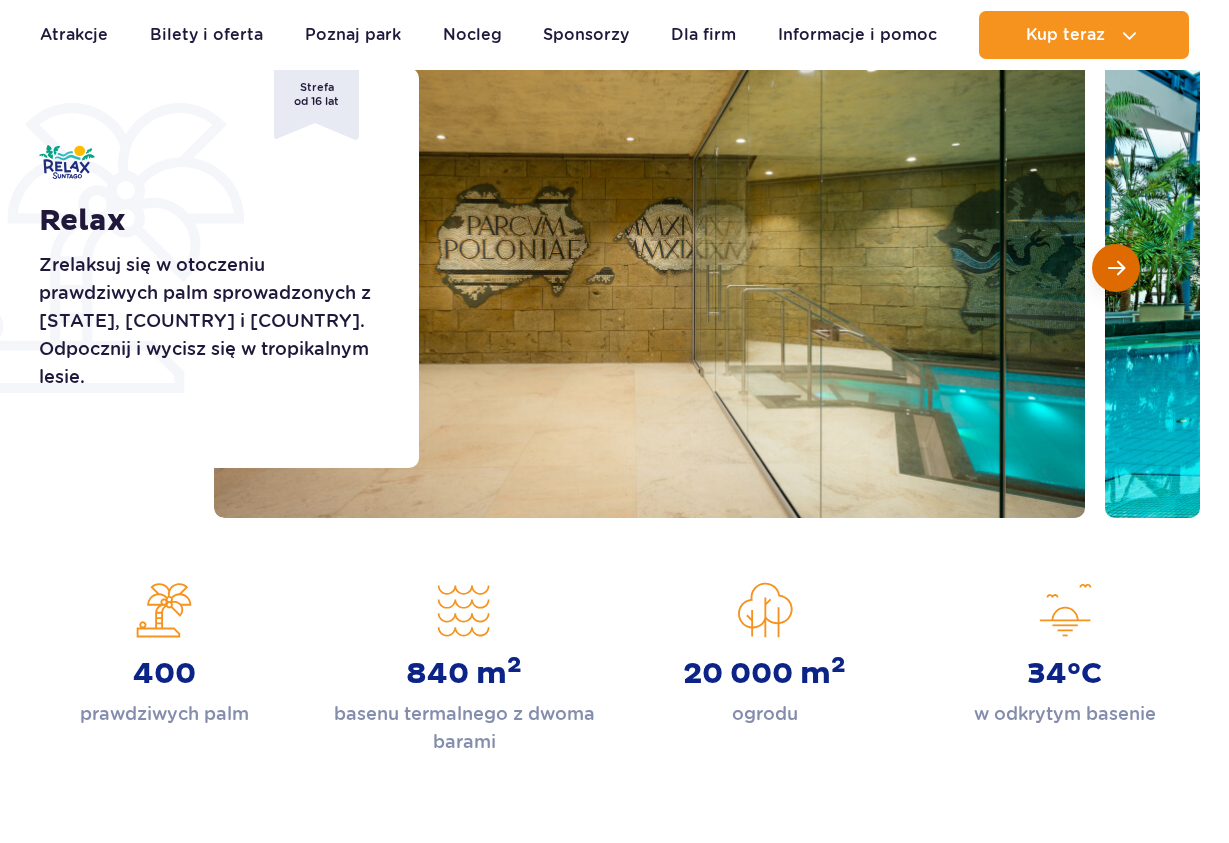 click at bounding box center [1116, 268] 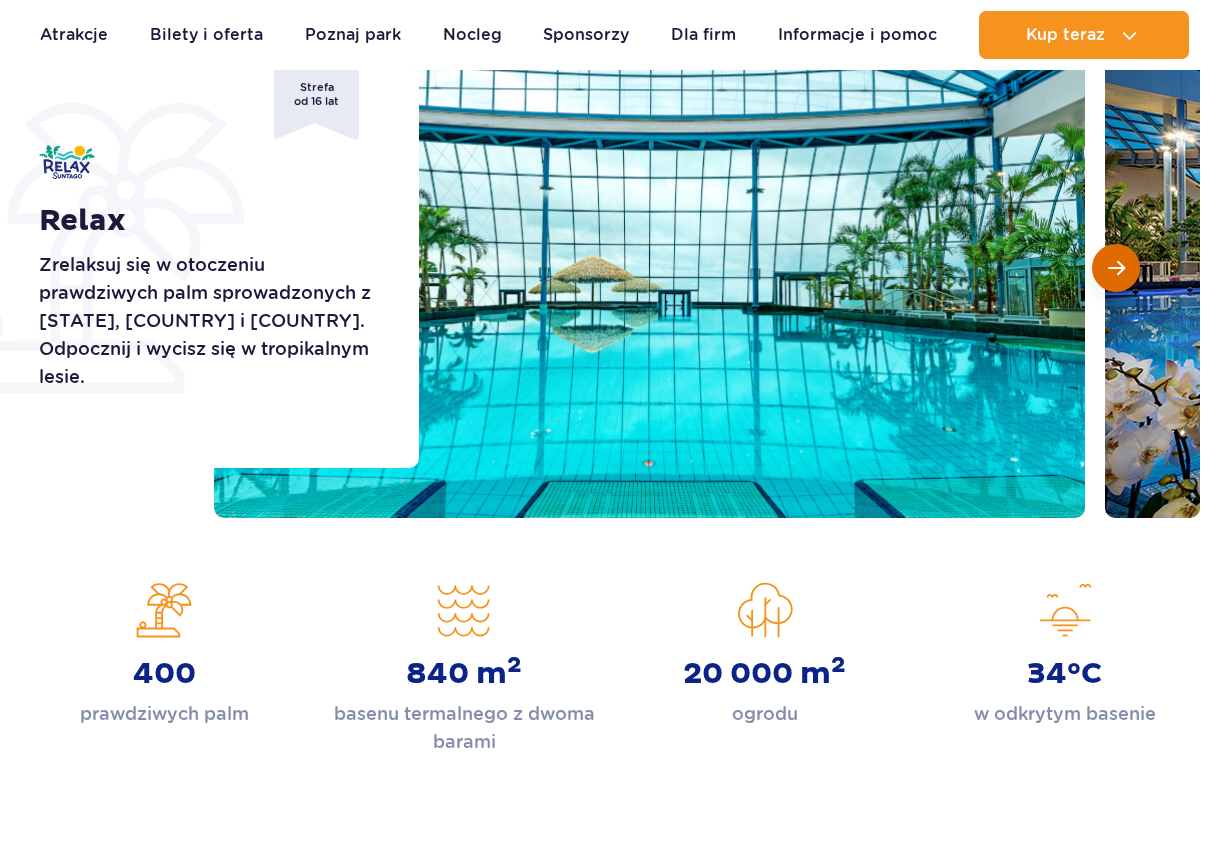 click at bounding box center [1116, 268] 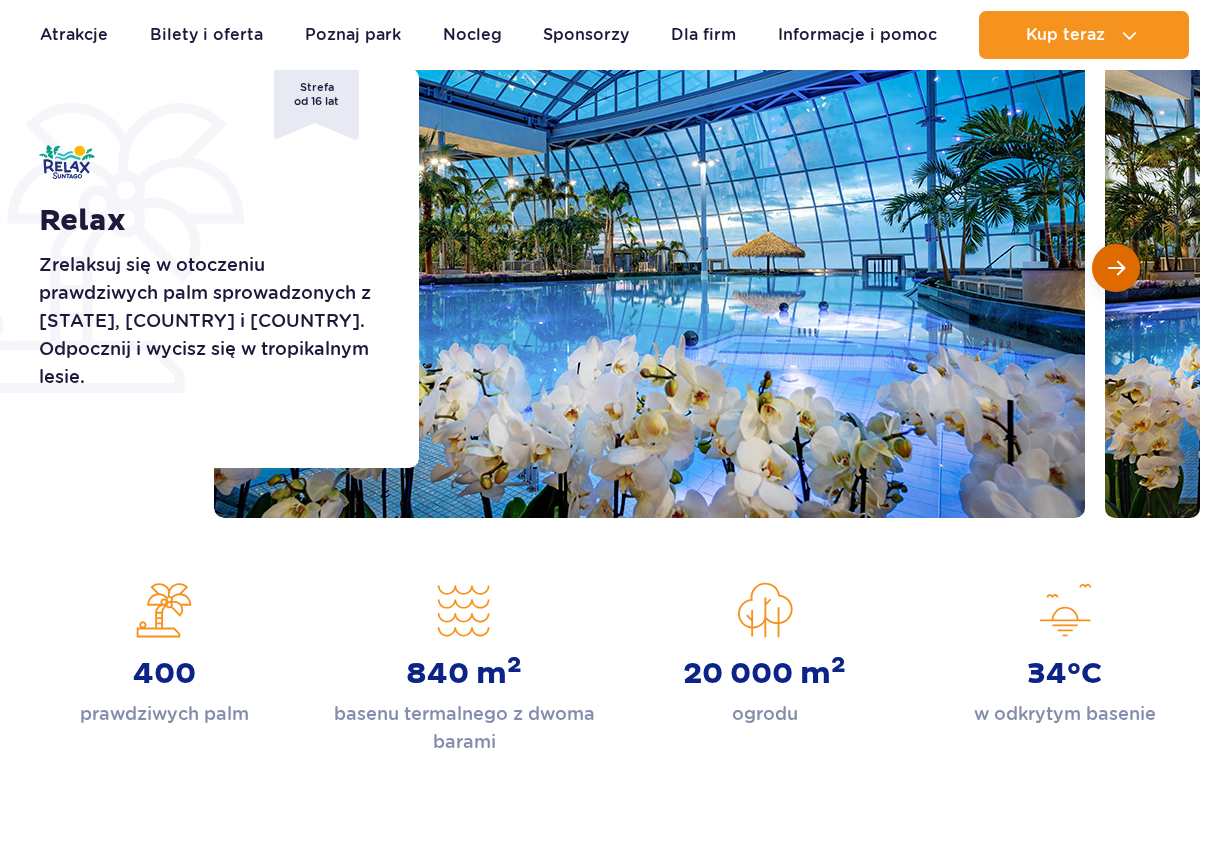 click at bounding box center [1116, 268] 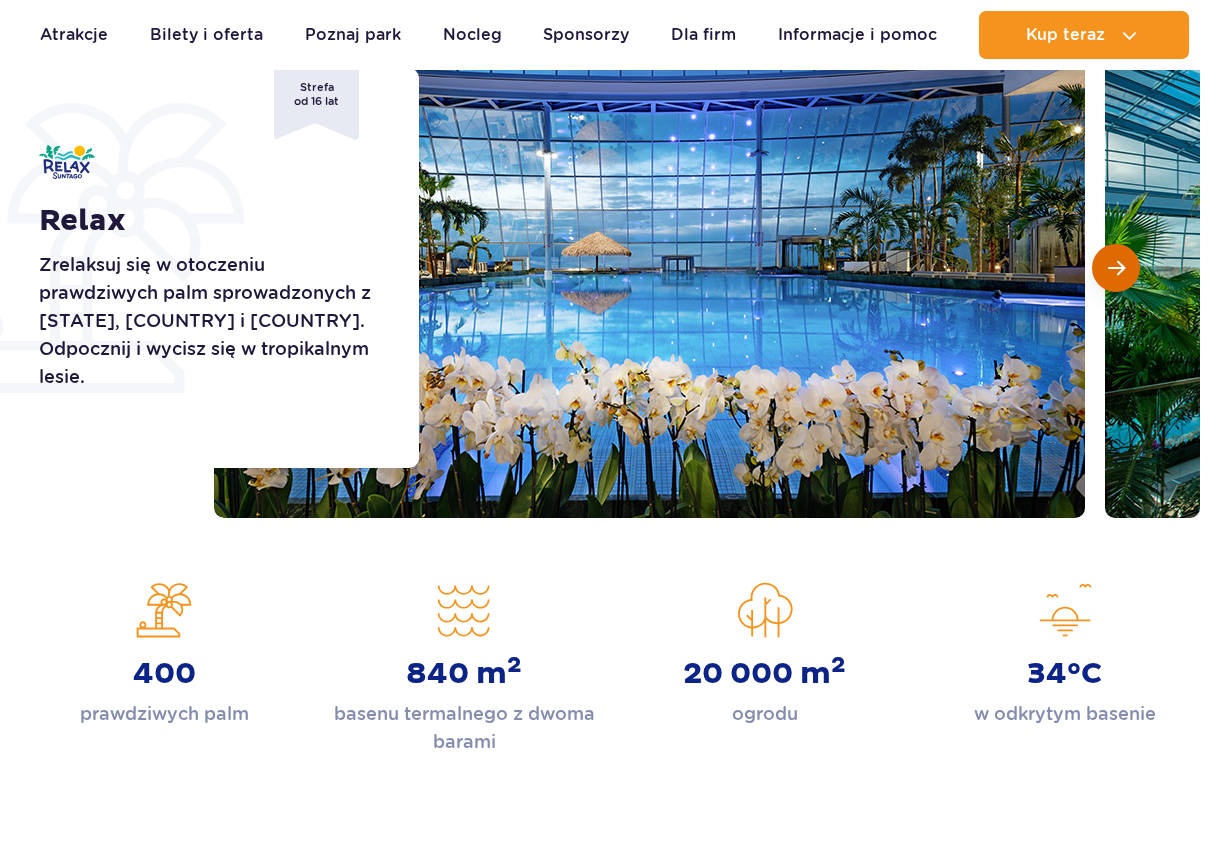 click at bounding box center (1116, 268) 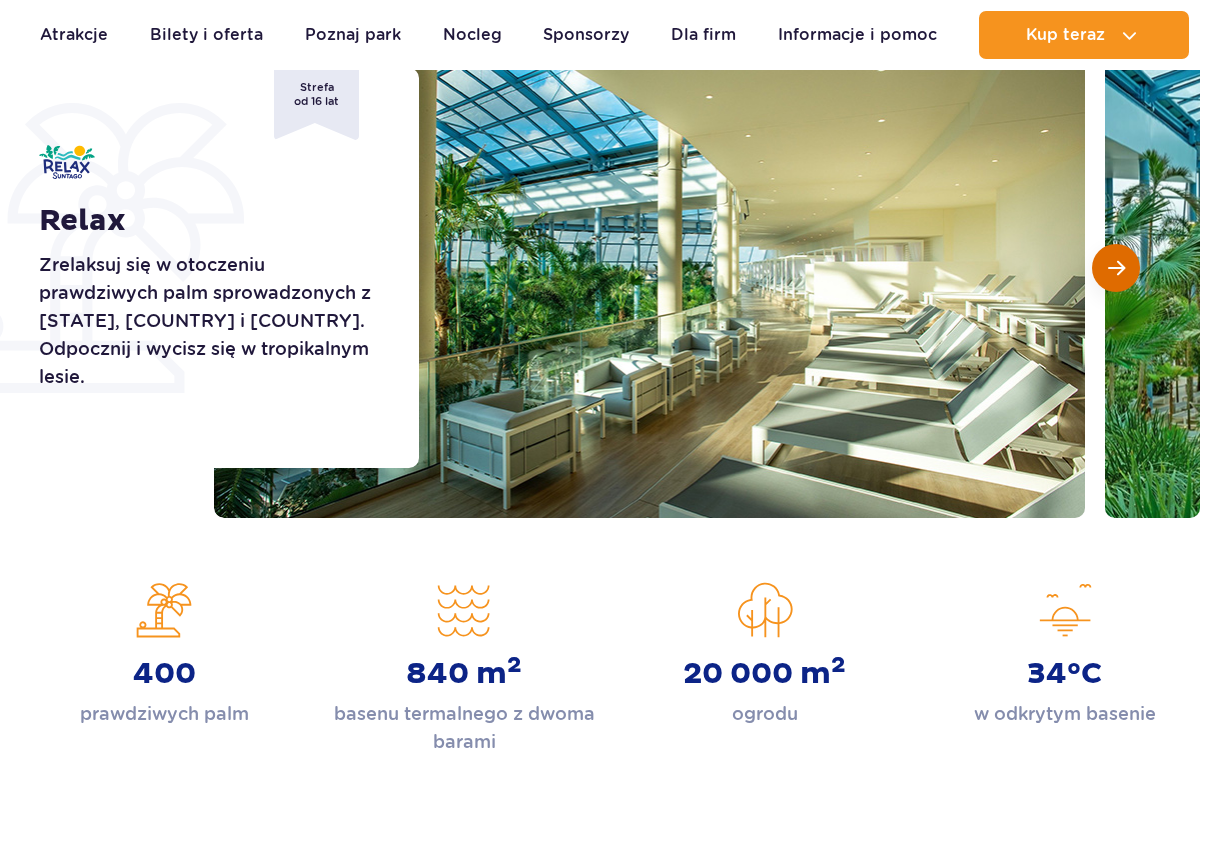 click at bounding box center [1116, 268] 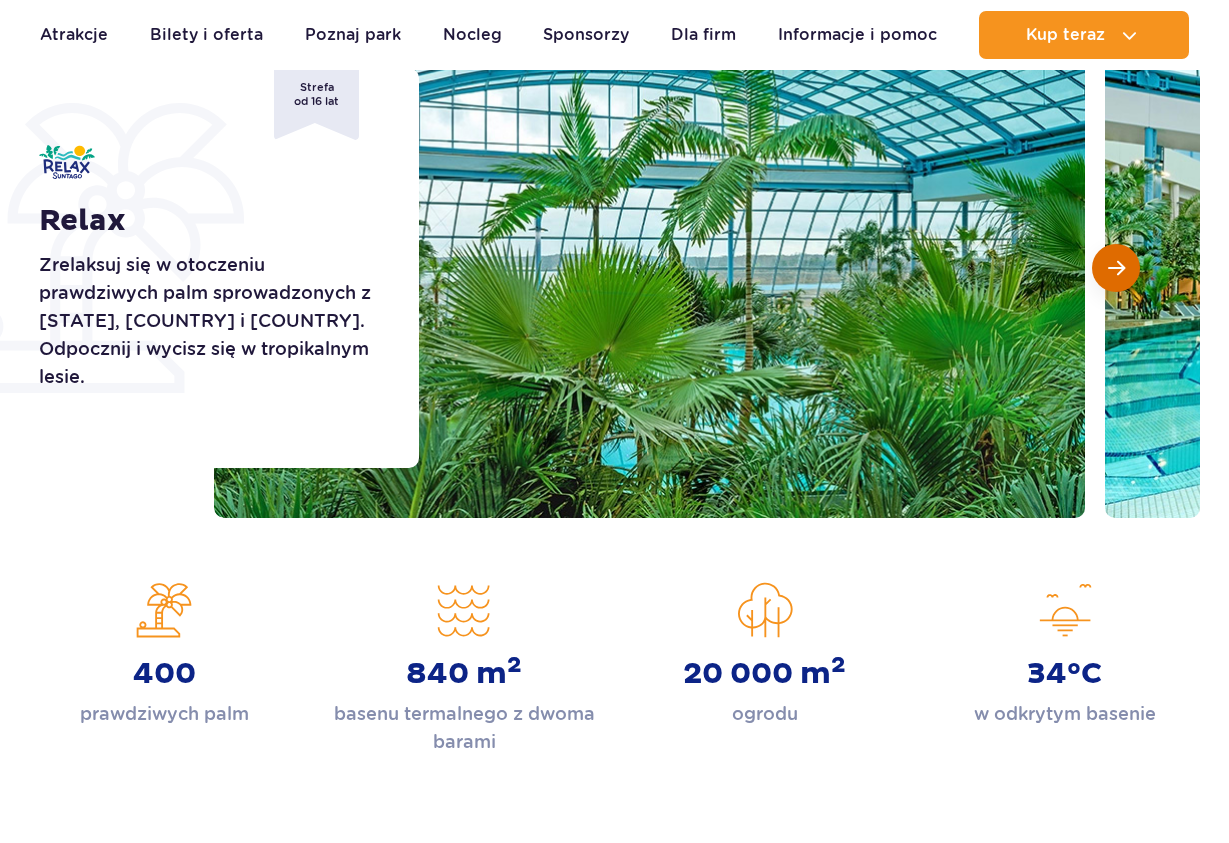 click at bounding box center [1116, 268] 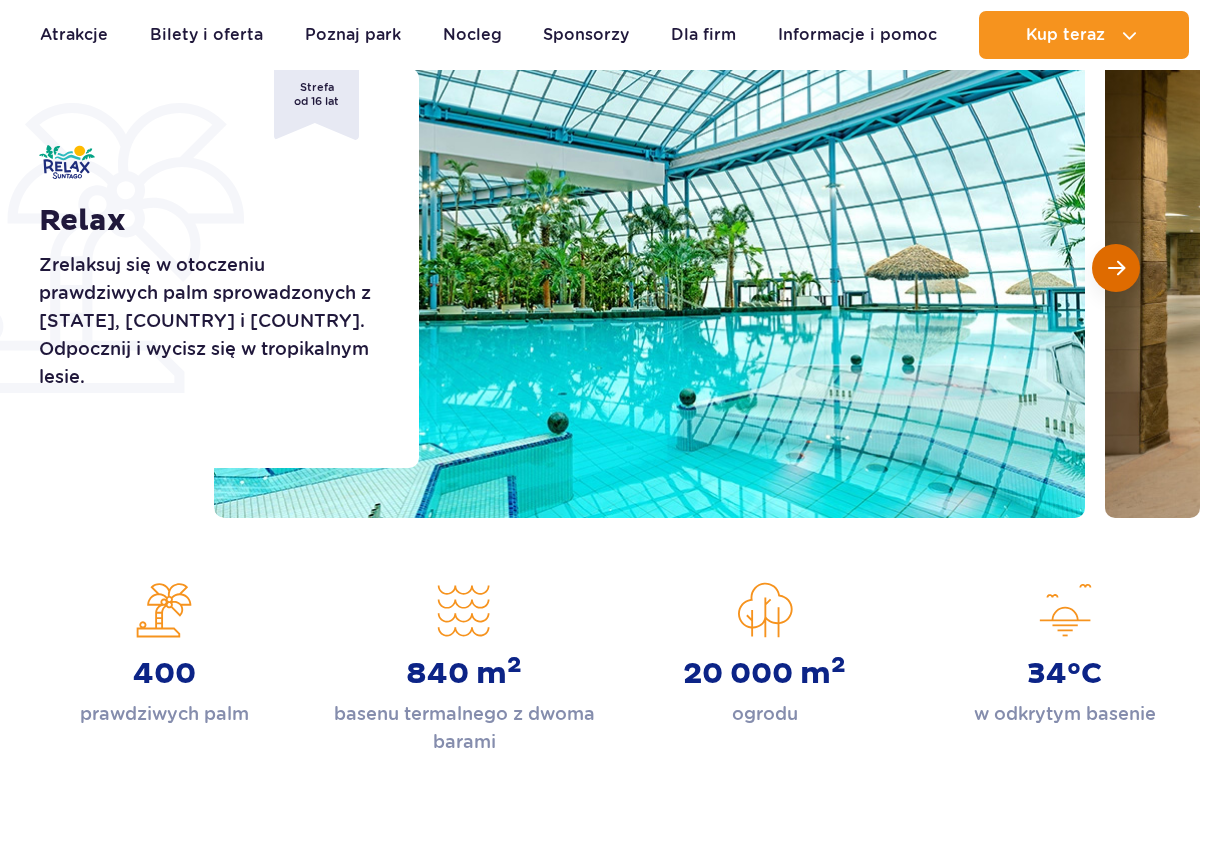click at bounding box center [1116, 268] 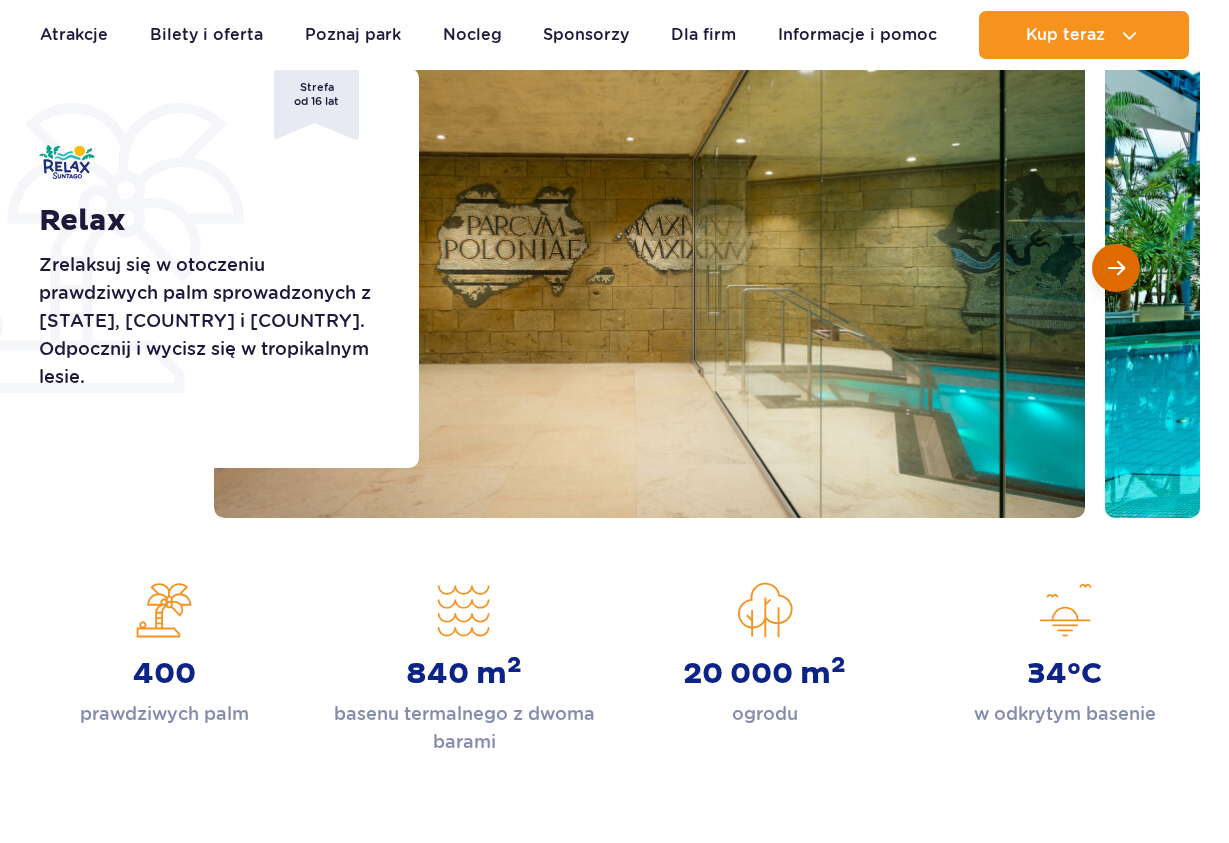 click at bounding box center [1116, 268] 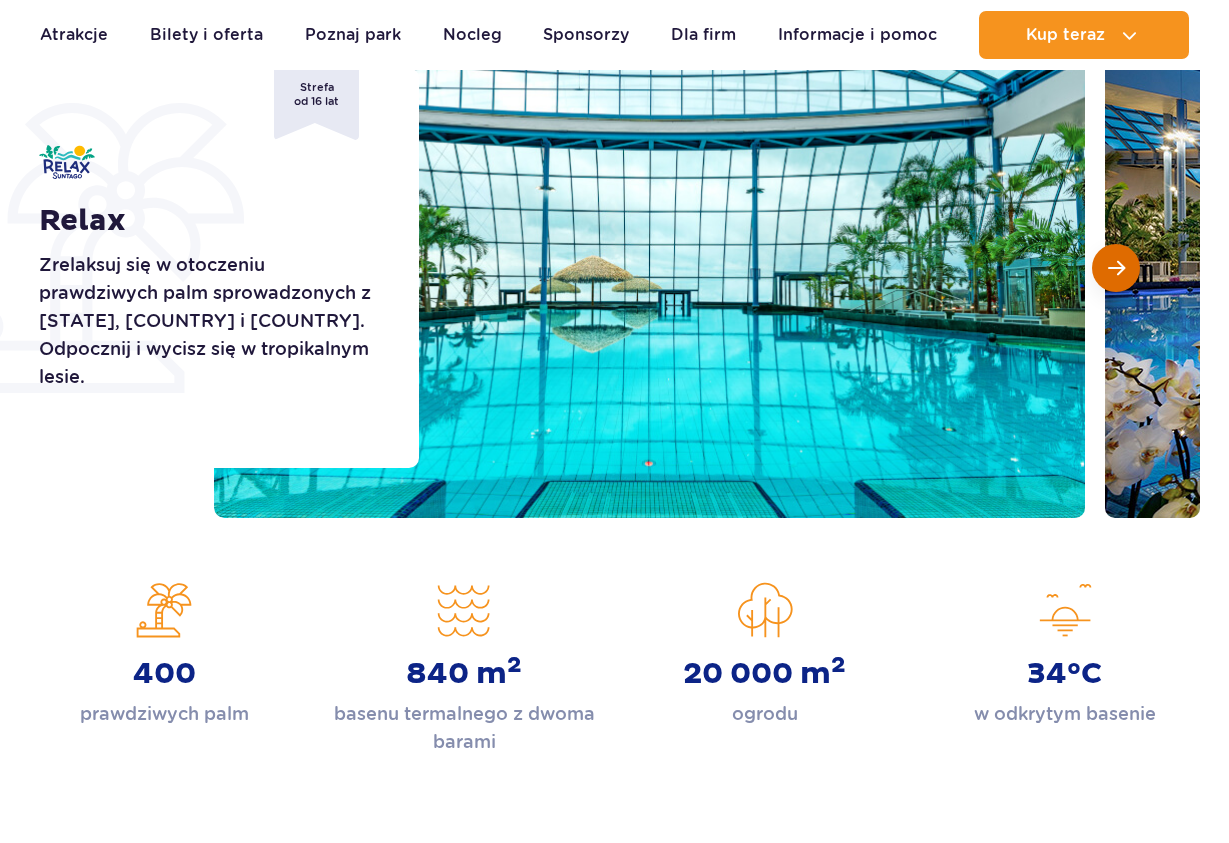 click at bounding box center (1116, 268) 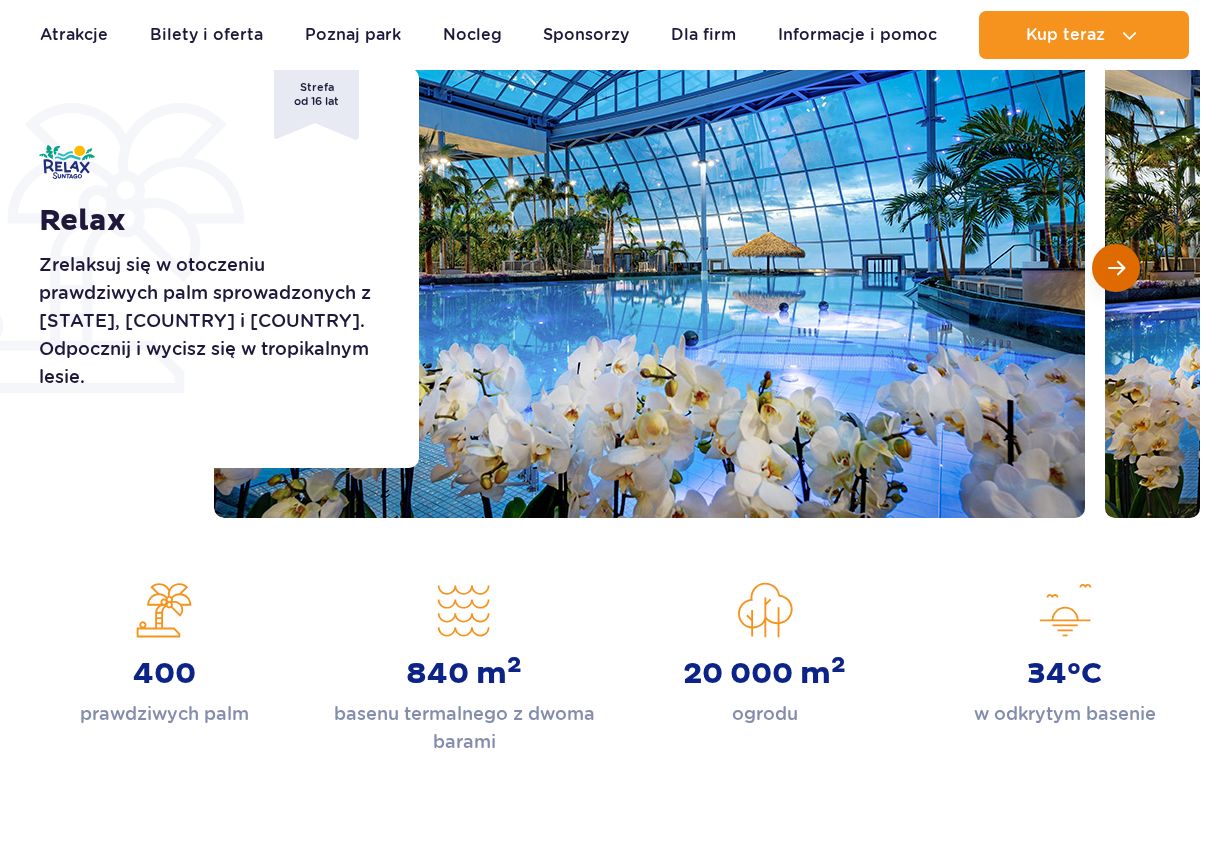 click at bounding box center (1116, 268) 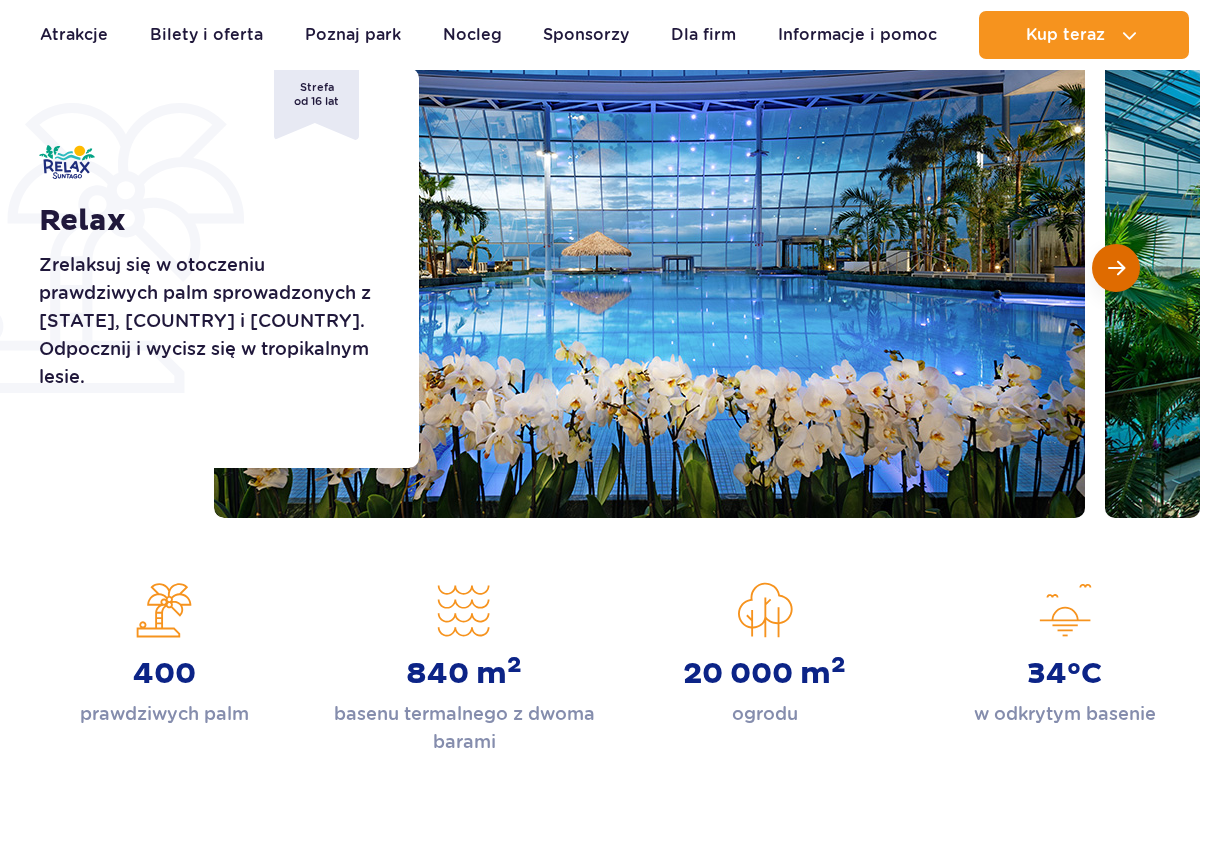 click at bounding box center [1116, 268] 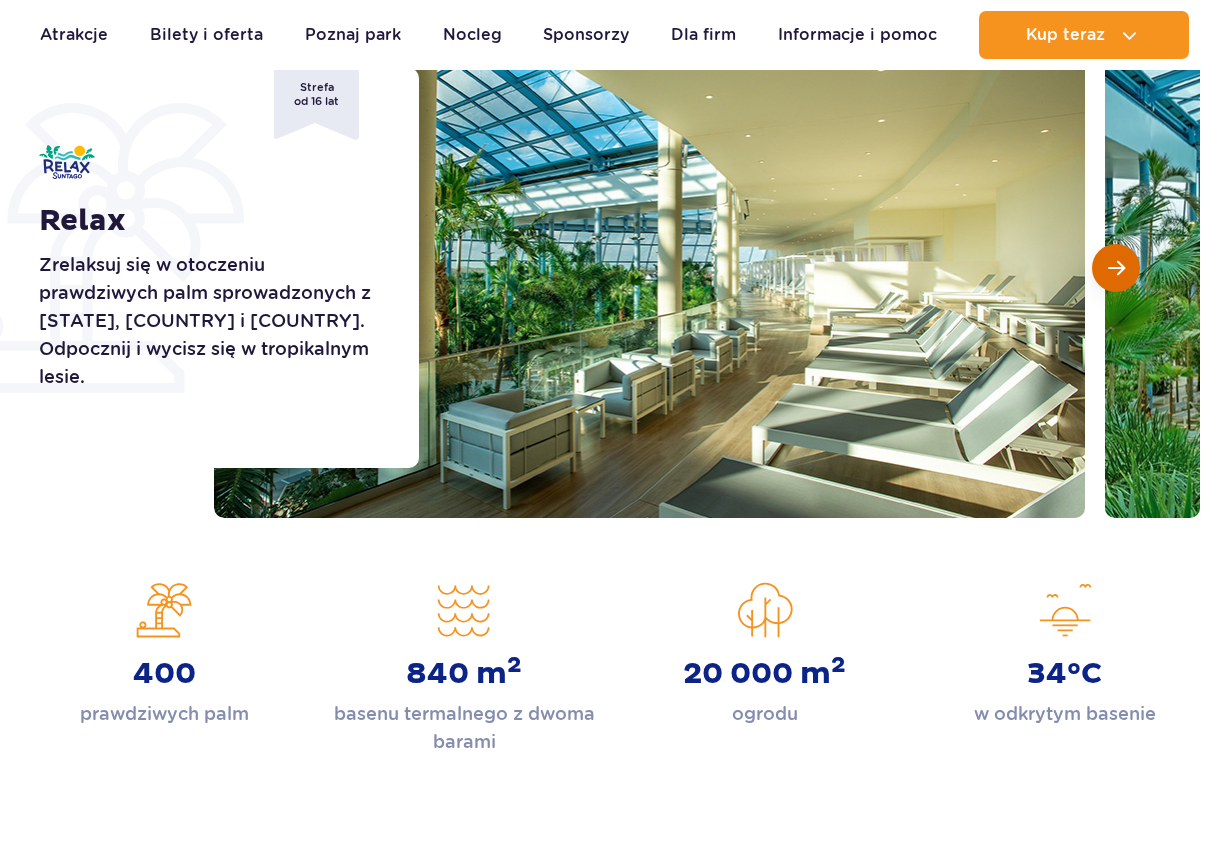click at bounding box center (1116, 268) 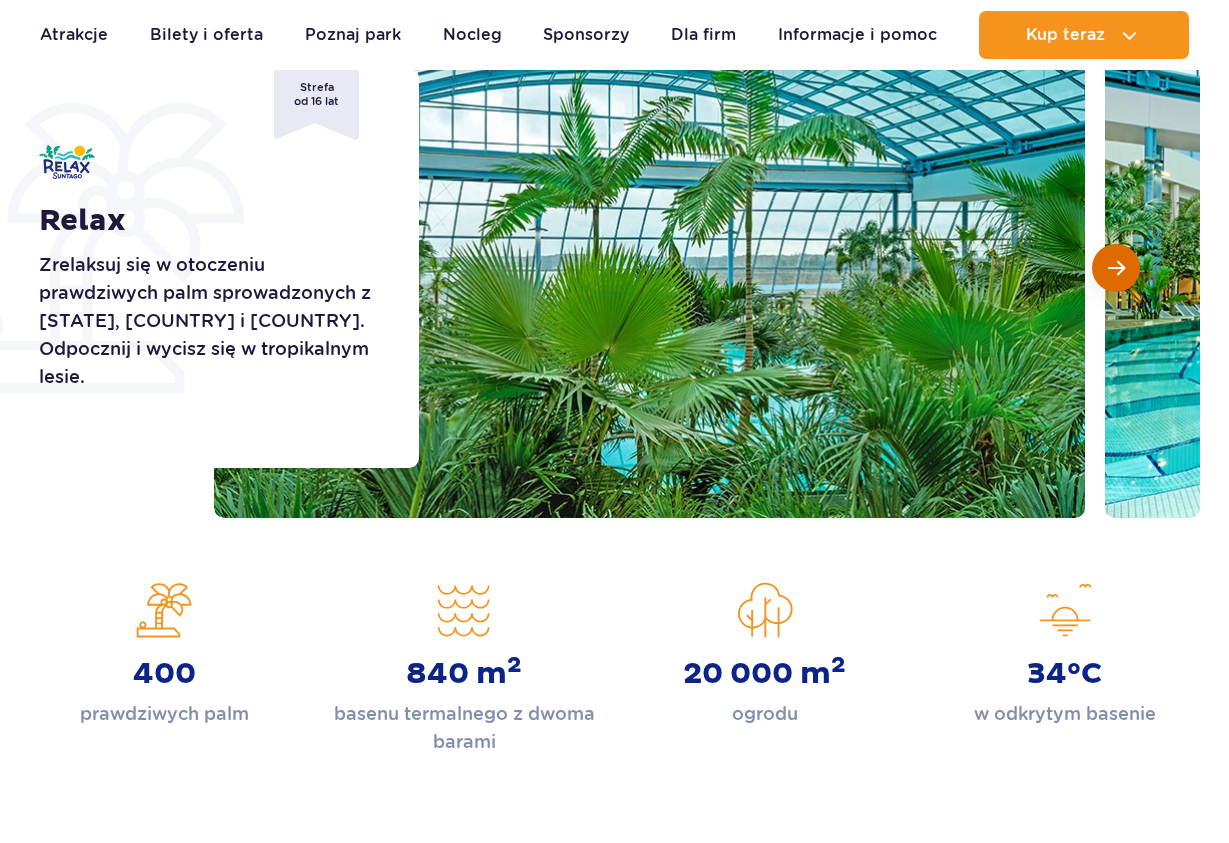 click at bounding box center [1116, 268] 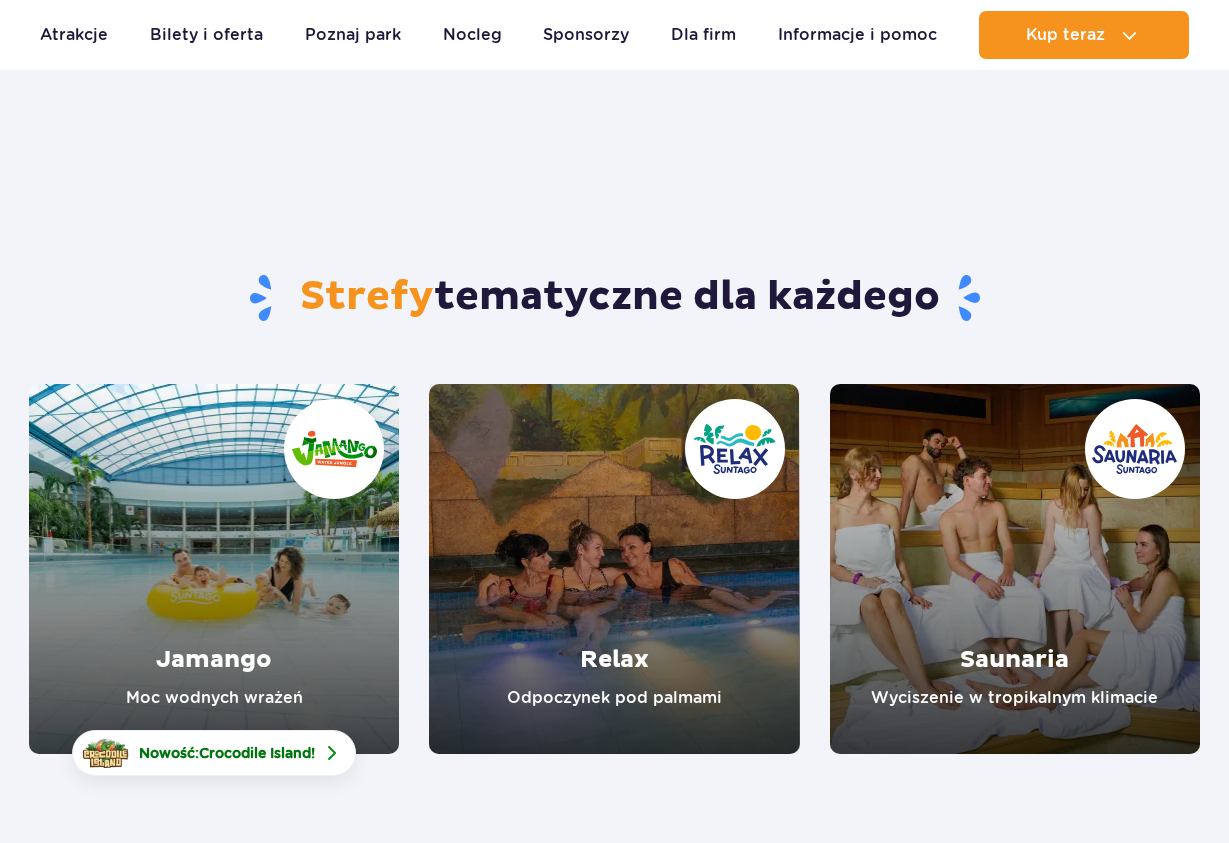 scroll, scrollTop: 204, scrollLeft: 0, axis: vertical 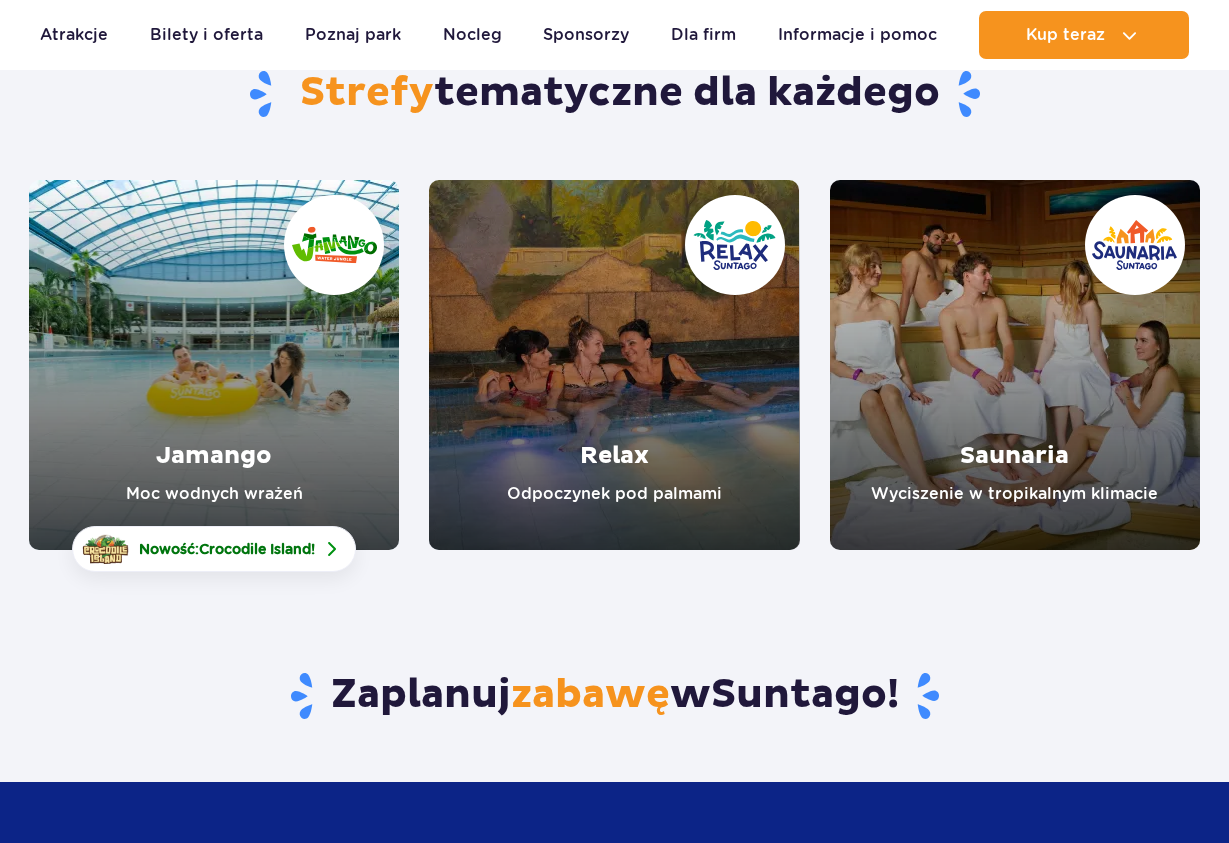 click at bounding box center (214, 365) 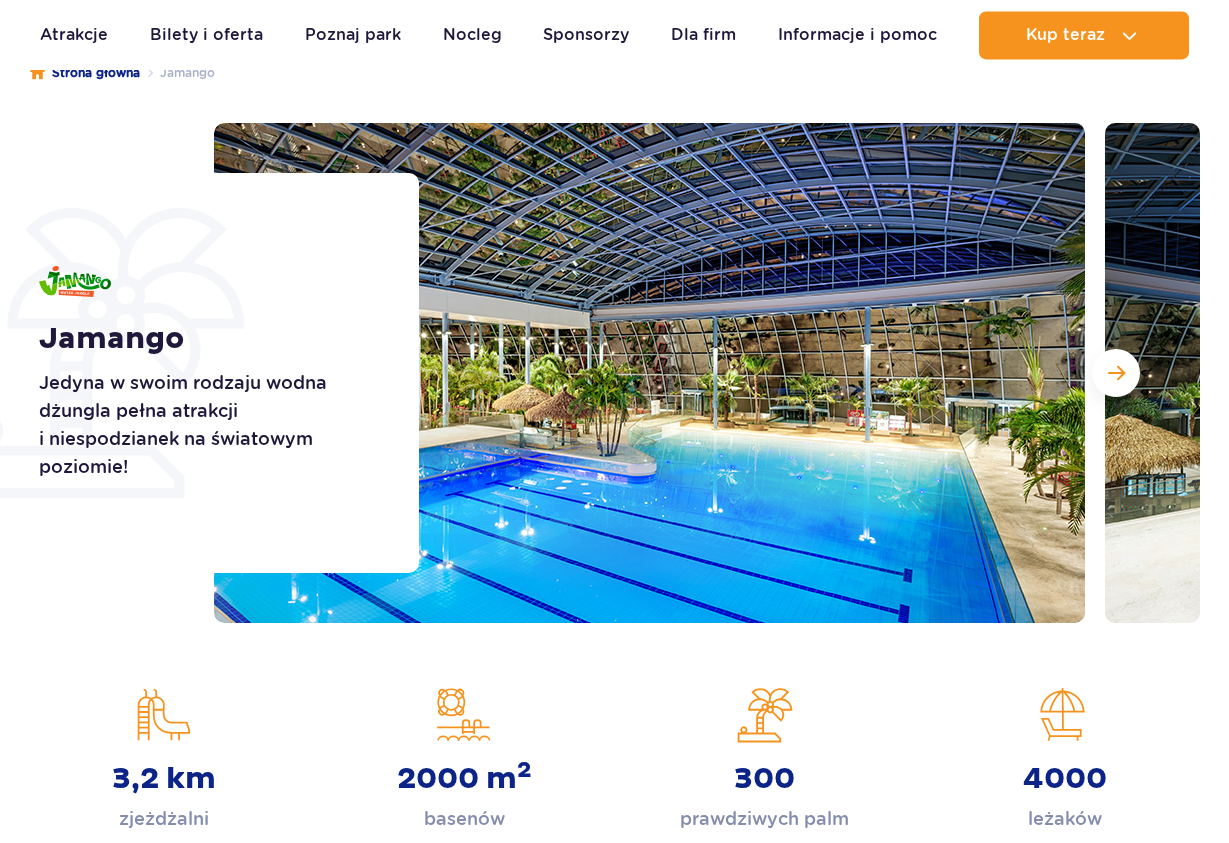 scroll, scrollTop: 204, scrollLeft: 0, axis: vertical 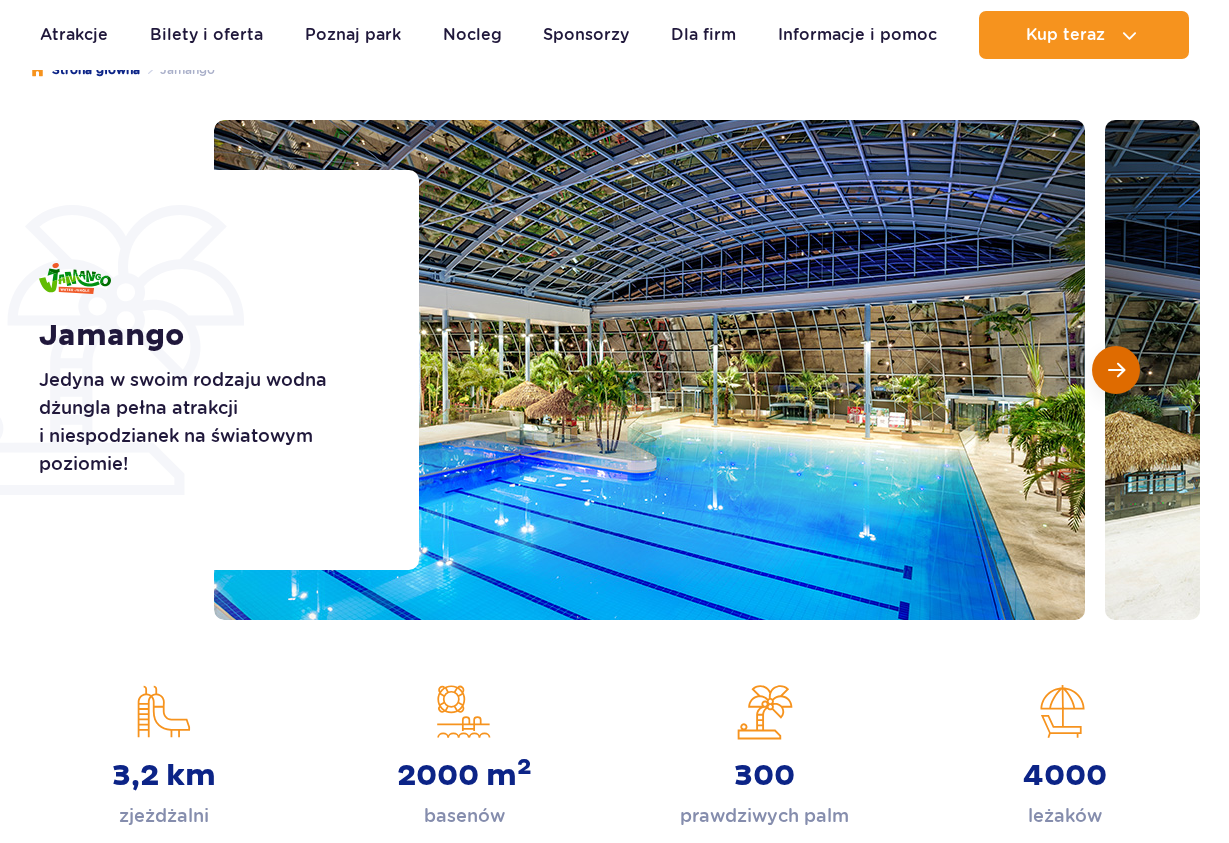 click at bounding box center (1116, 370) 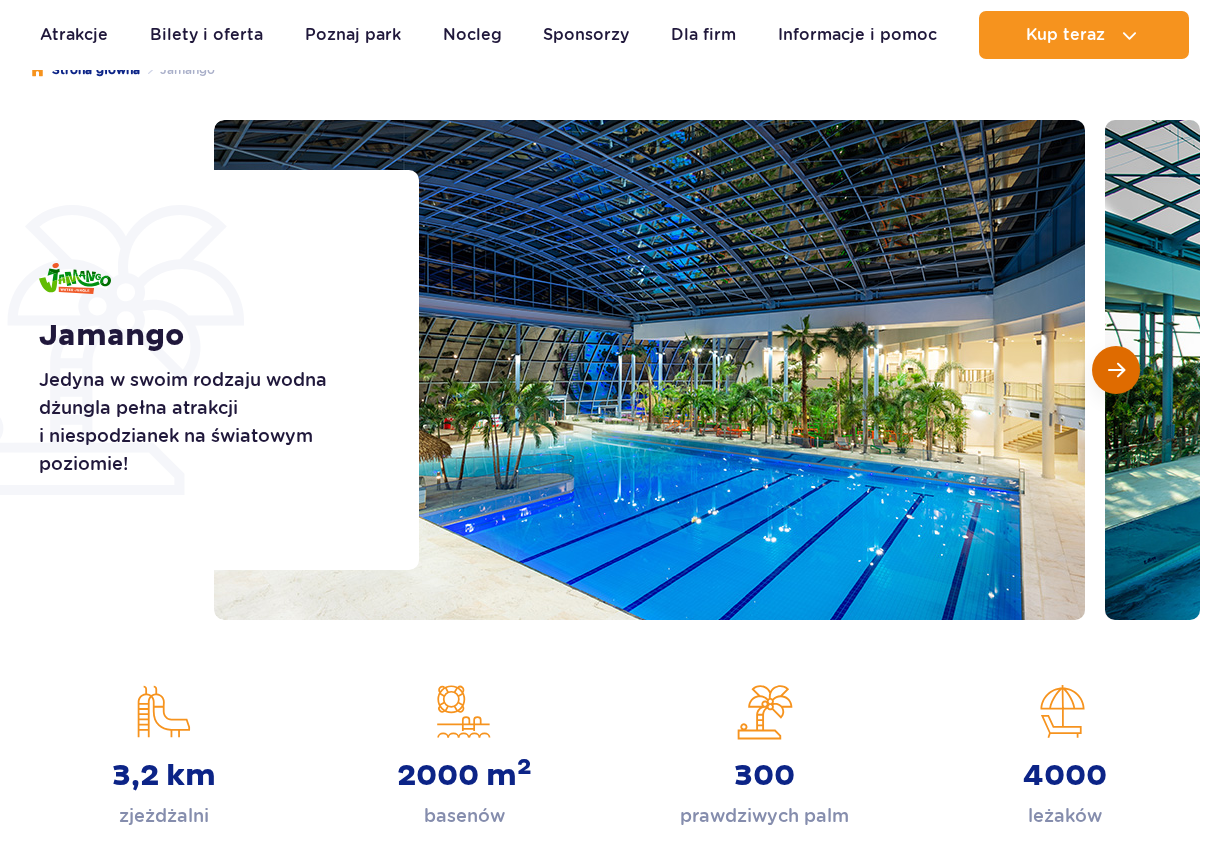 click at bounding box center (1116, 370) 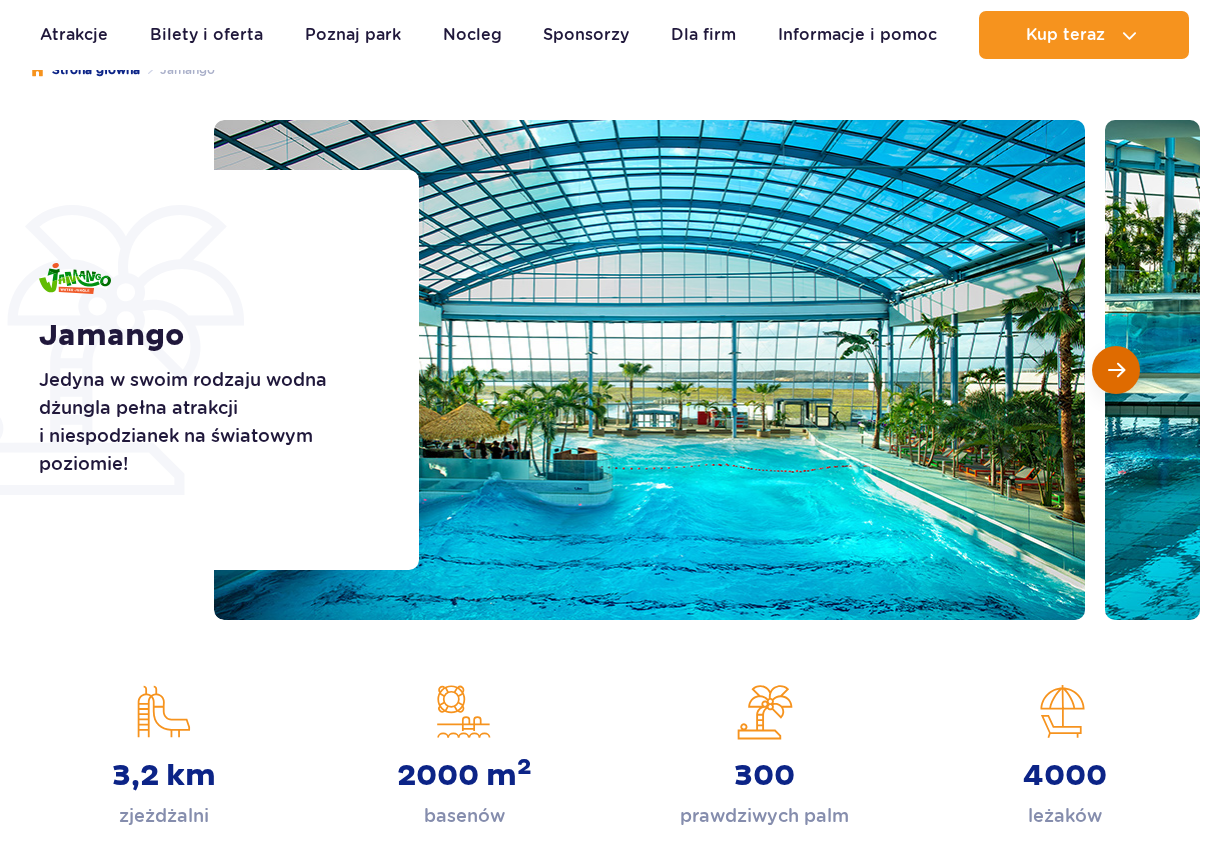 click at bounding box center [1116, 370] 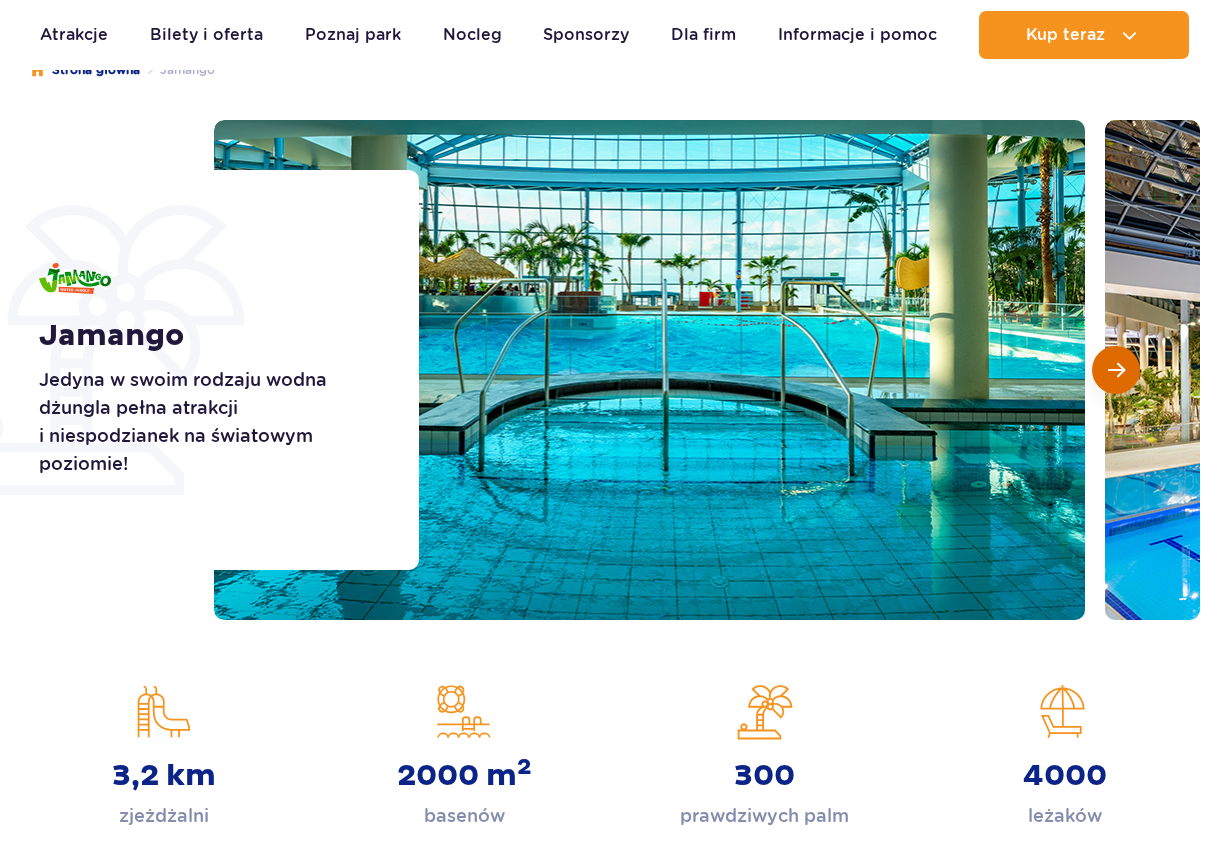 click at bounding box center [1116, 370] 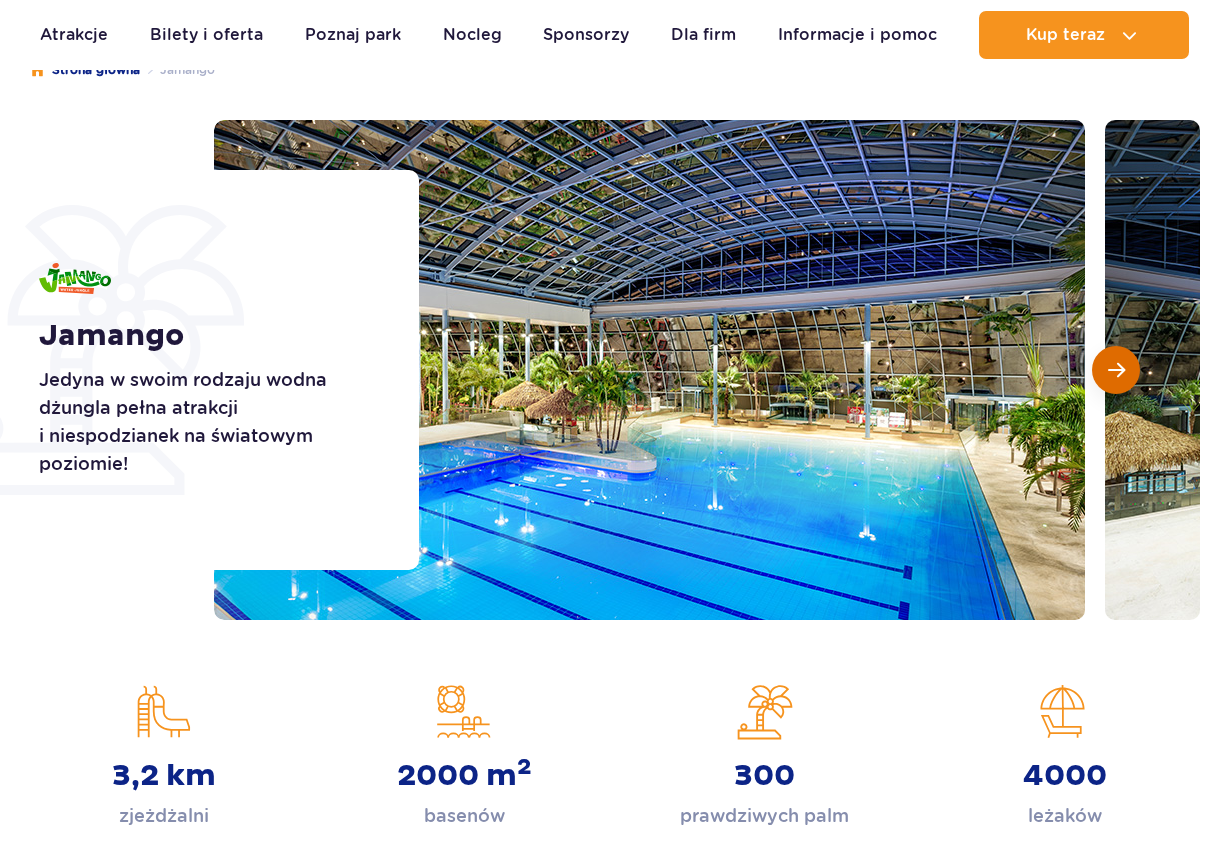 click at bounding box center [1116, 370] 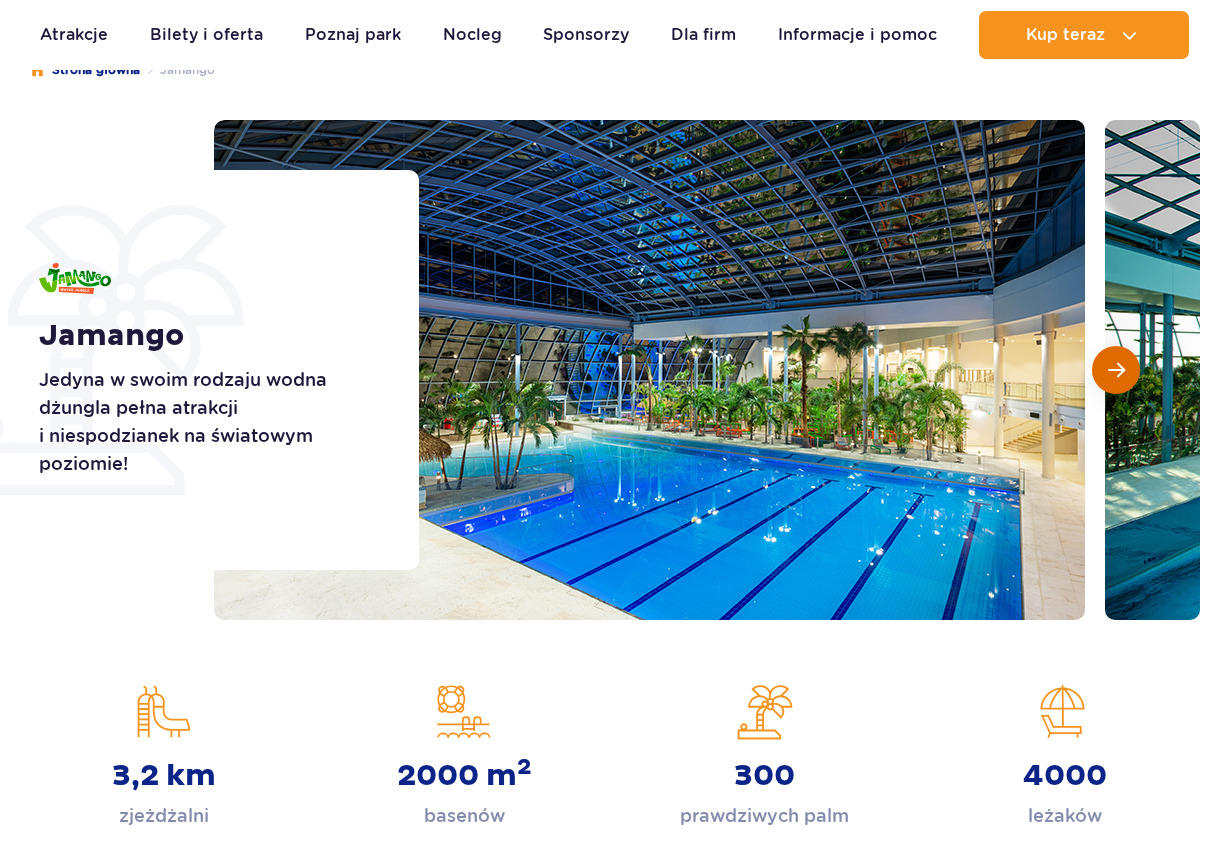 click at bounding box center [1116, 370] 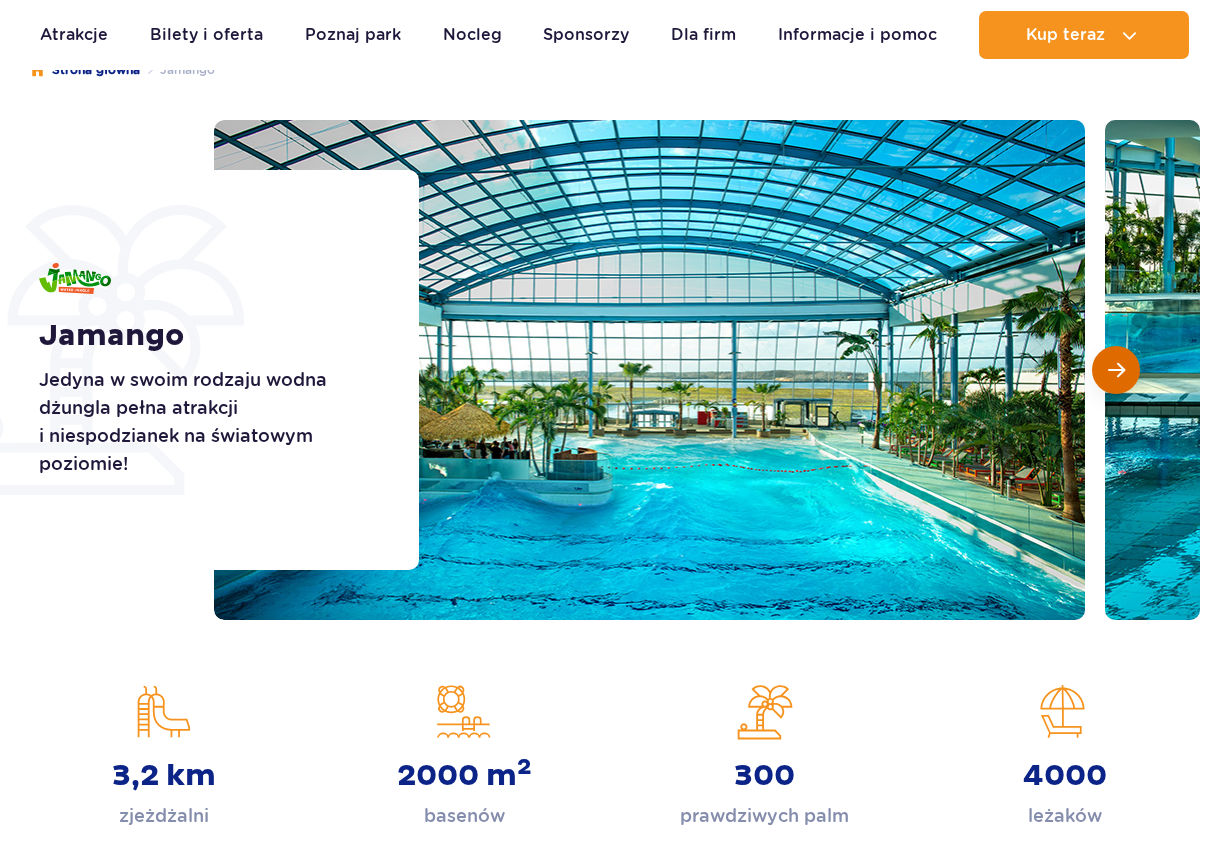 click at bounding box center (1116, 370) 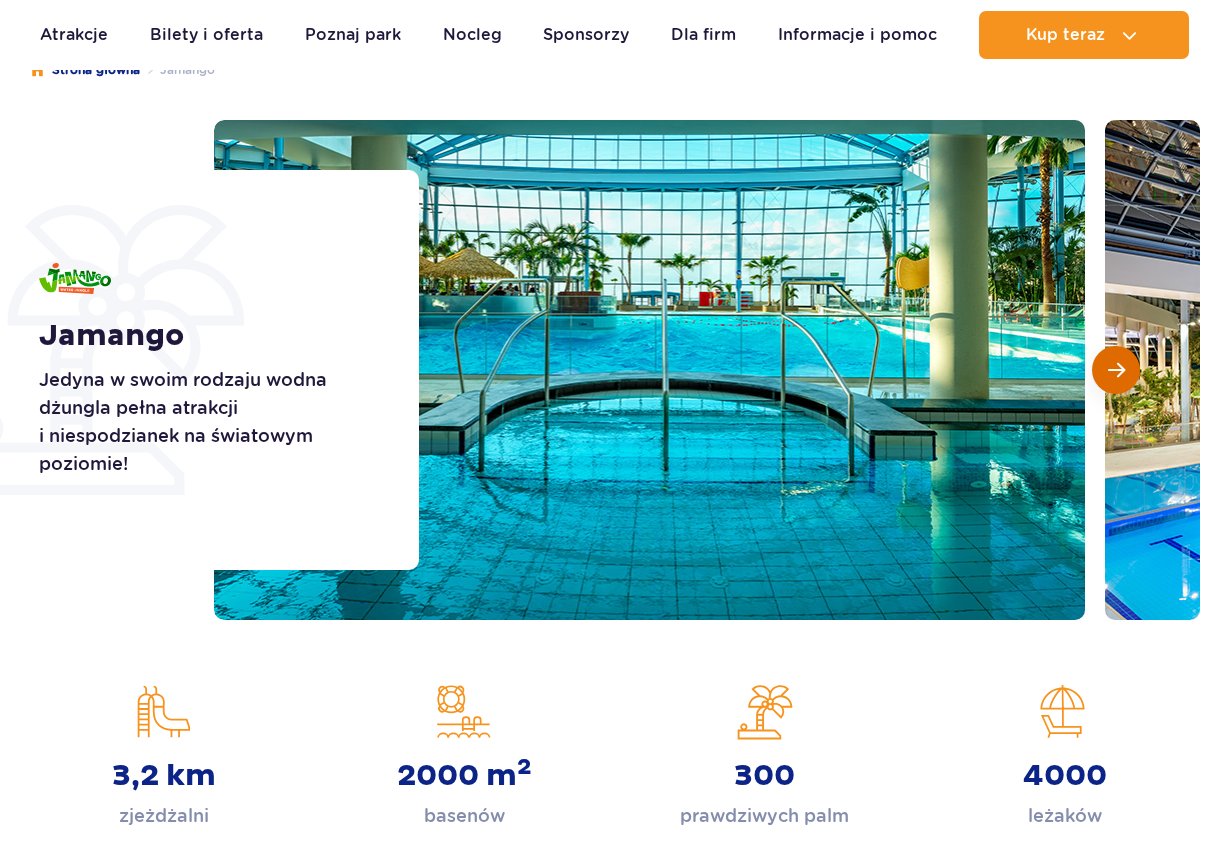 click at bounding box center [1116, 370] 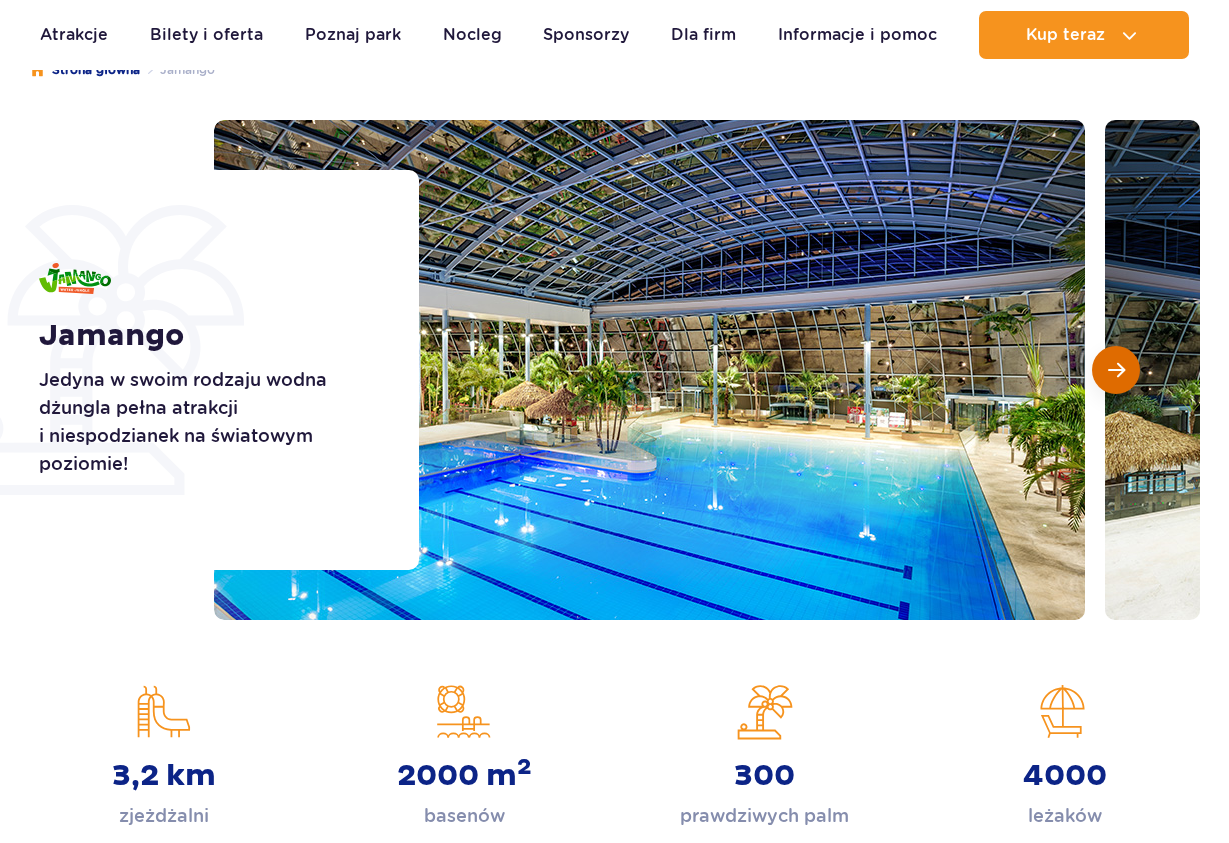 click at bounding box center (1116, 370) 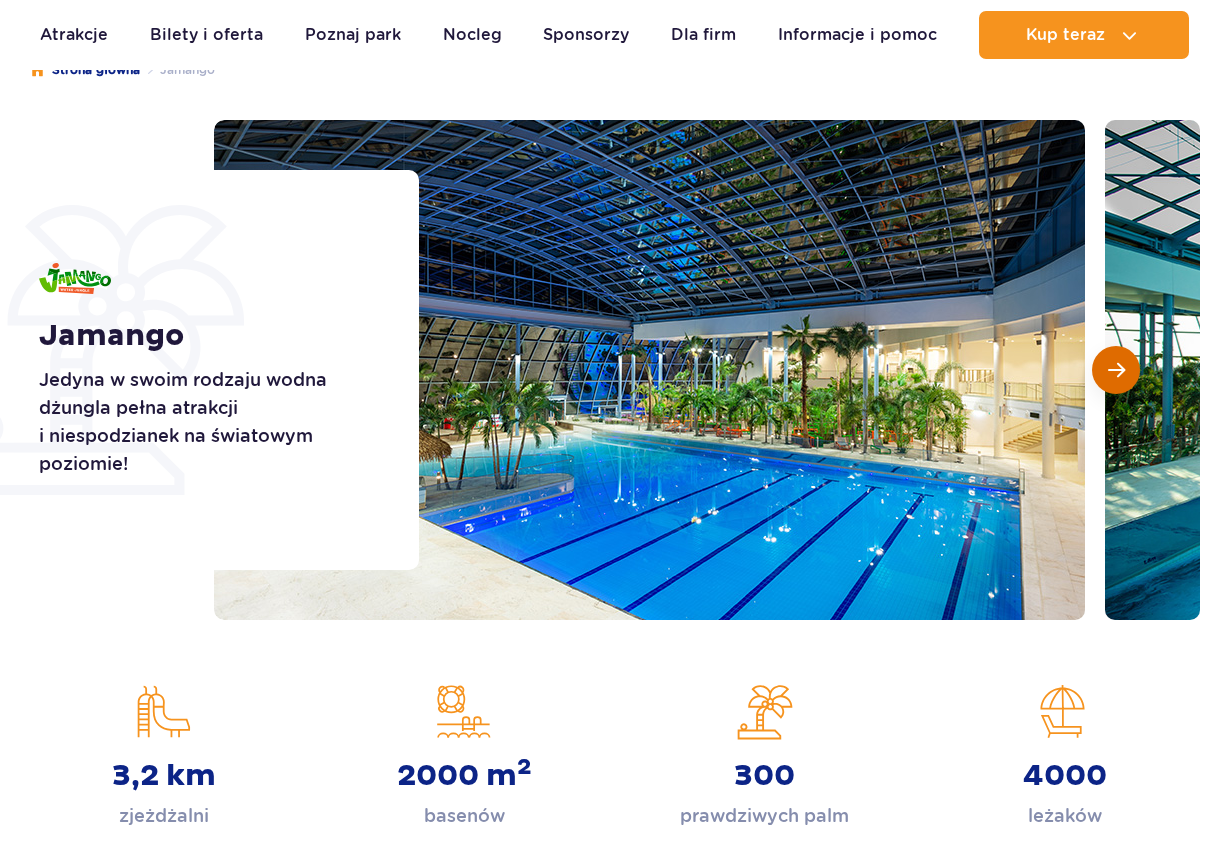 click at bounding box center [1116, 370] 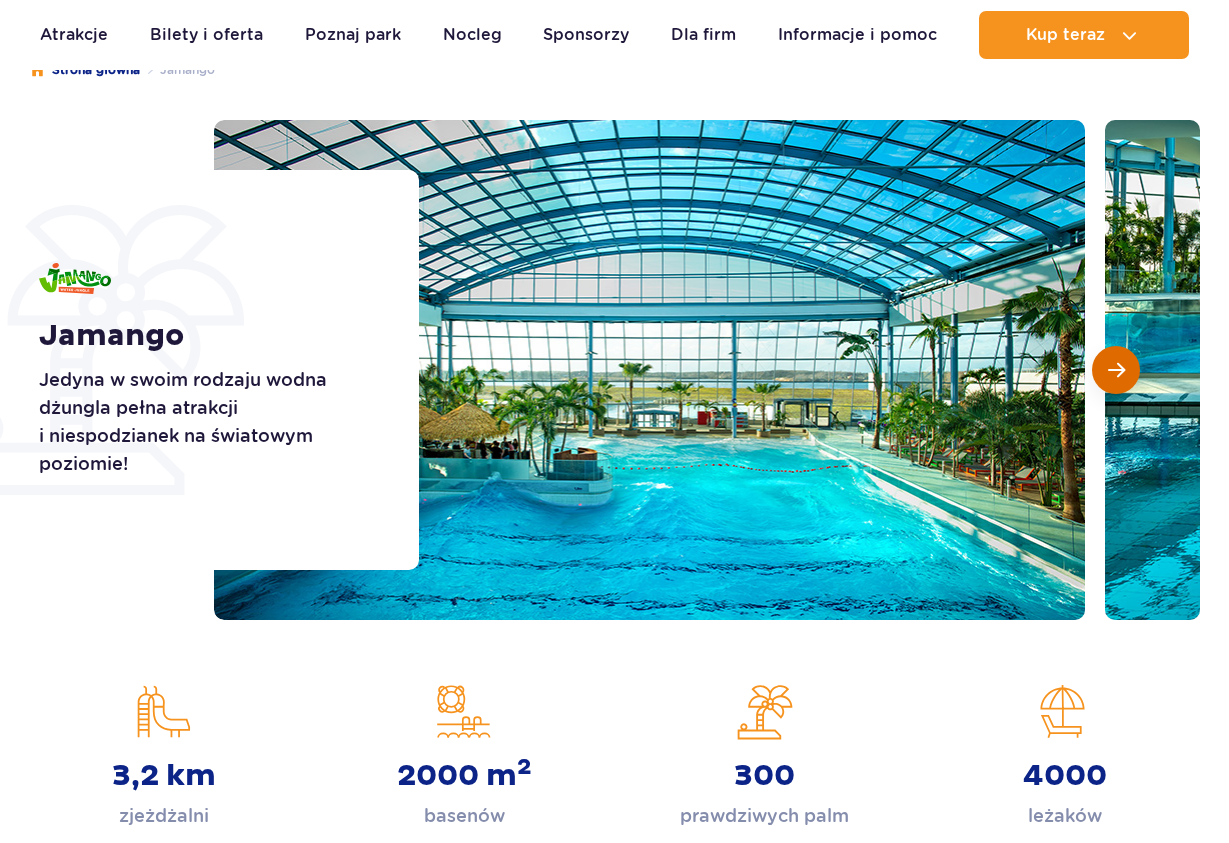 click at bounding box center (1116, 370) 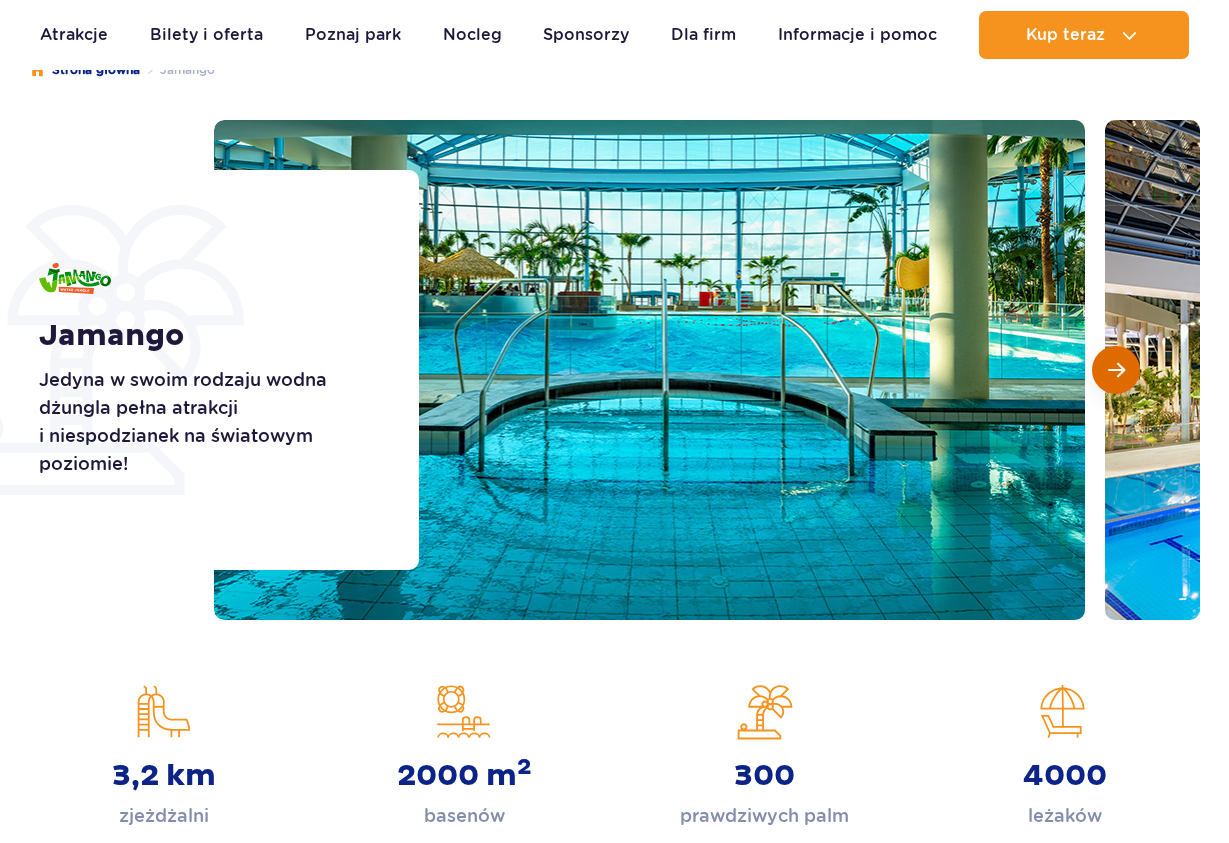 click at bounding box center (1116, 370) 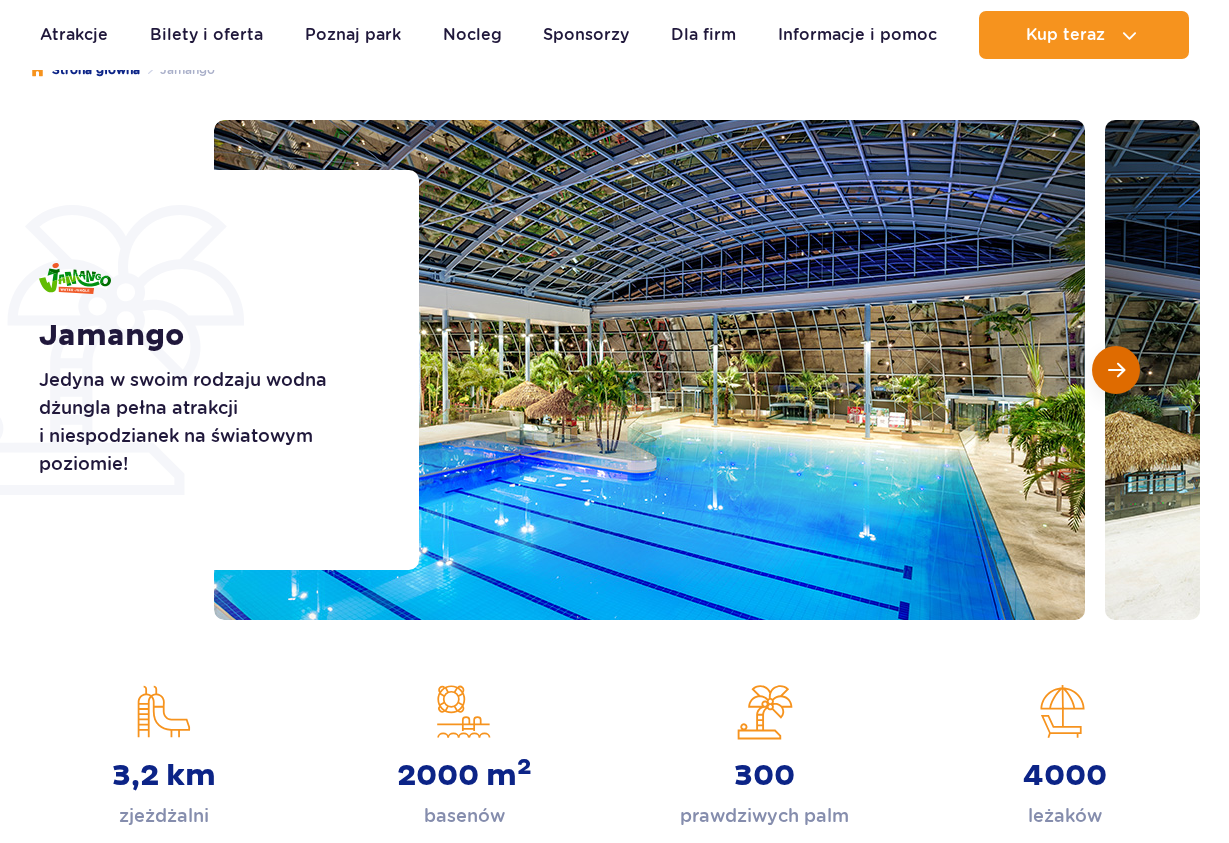 click at bounding box center [1116, 370] 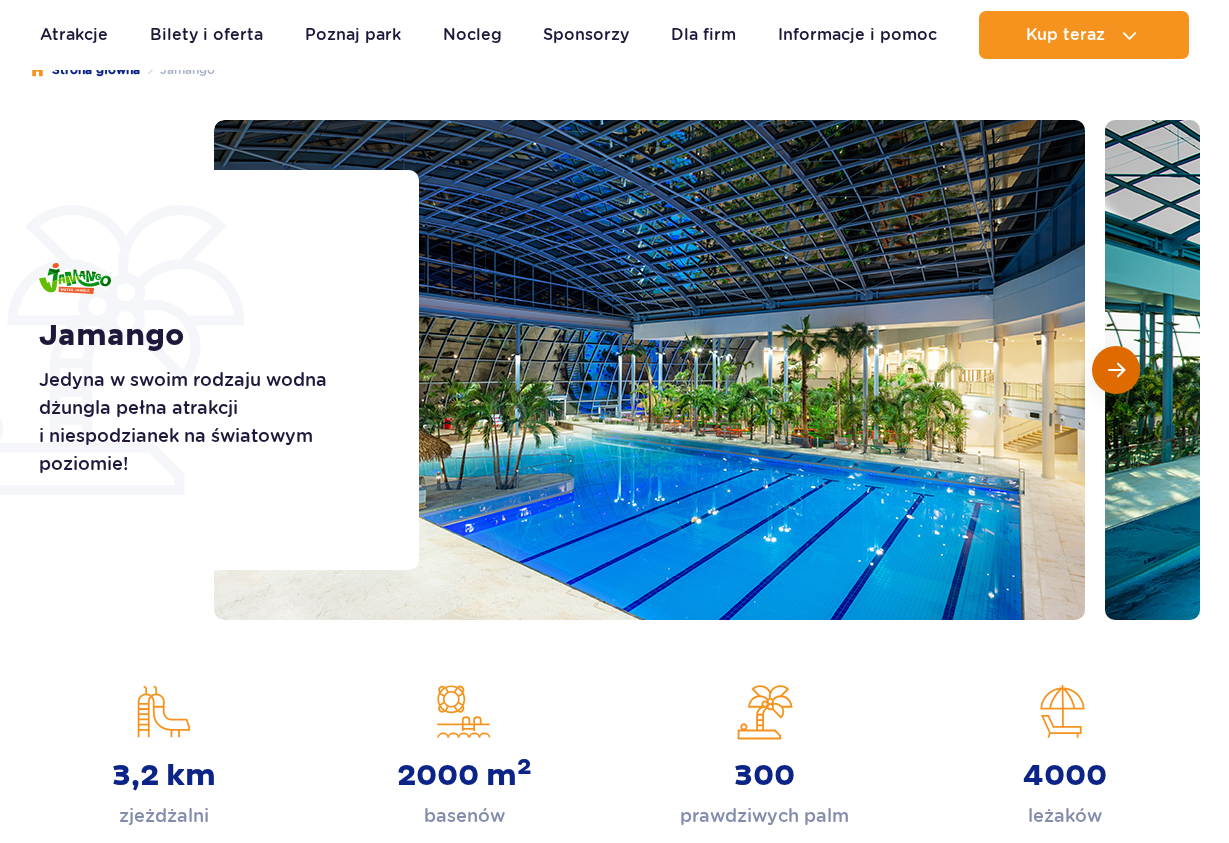 click at bounding box center (1116, 370) 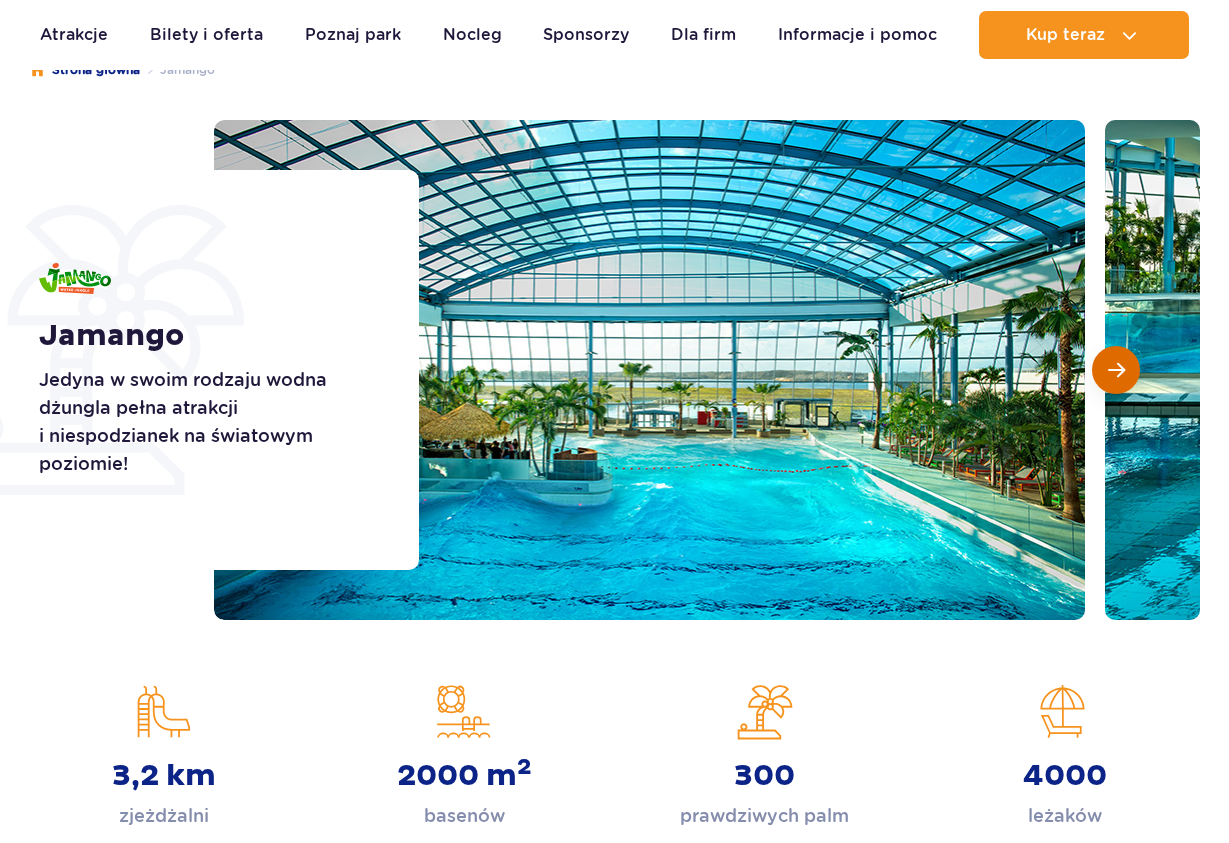 click at bounding box center (1116, 370) 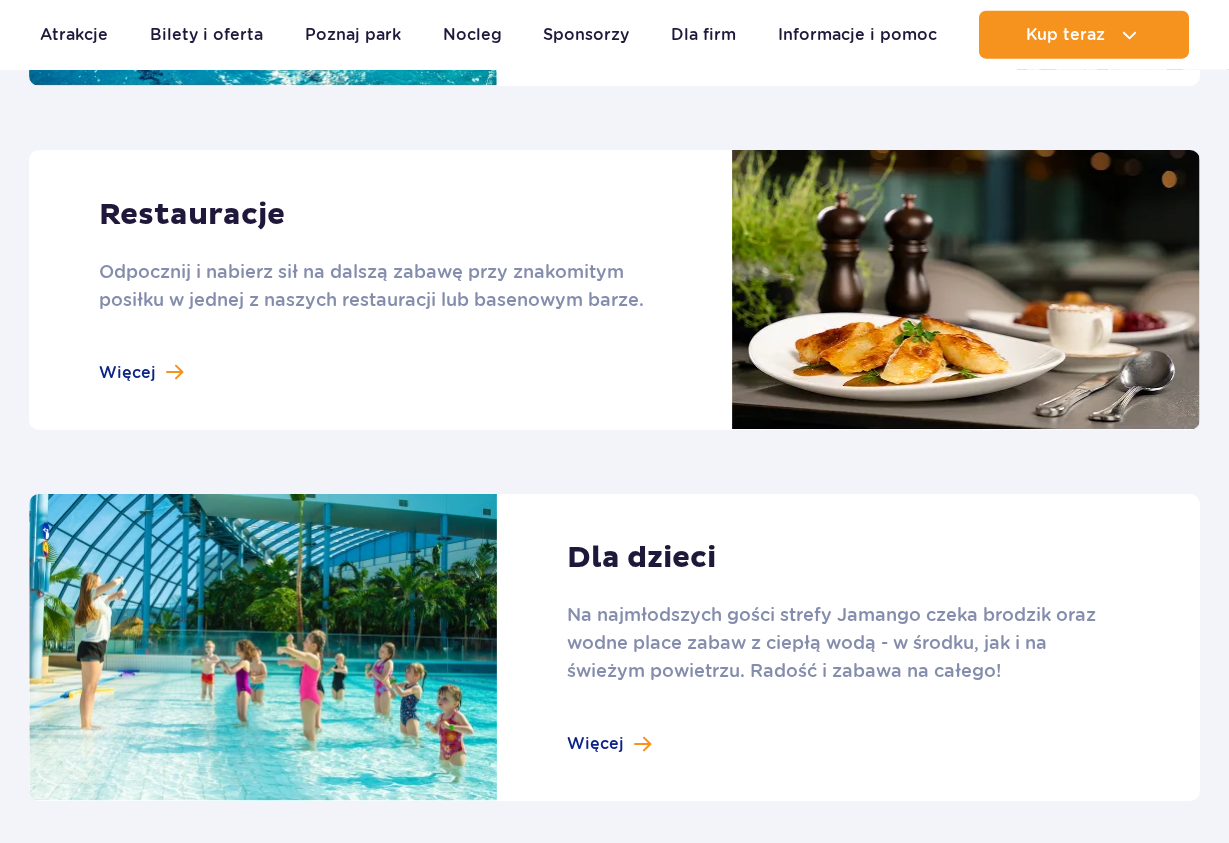 scroll, scrollTop: 2346, scrollLeft: 0, axis: vertical 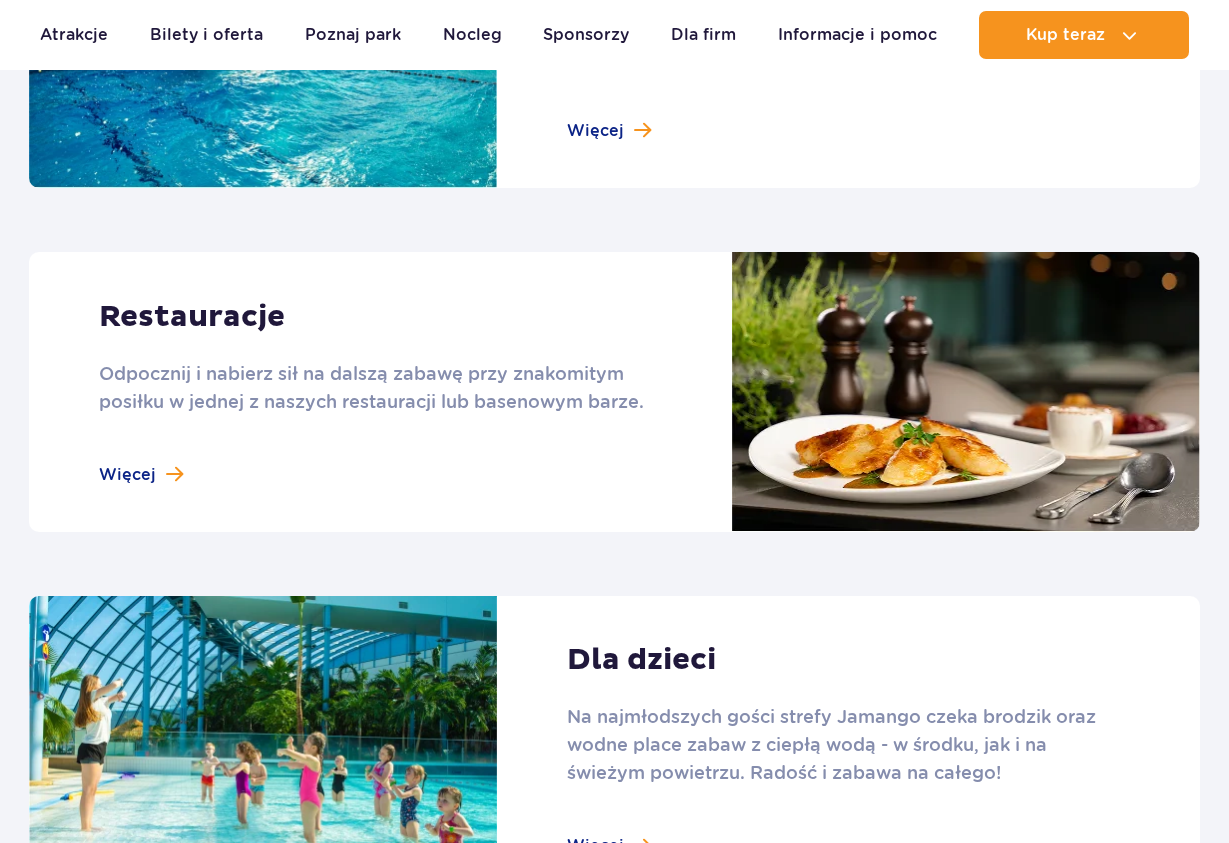 click at bounding box center [614, 392] 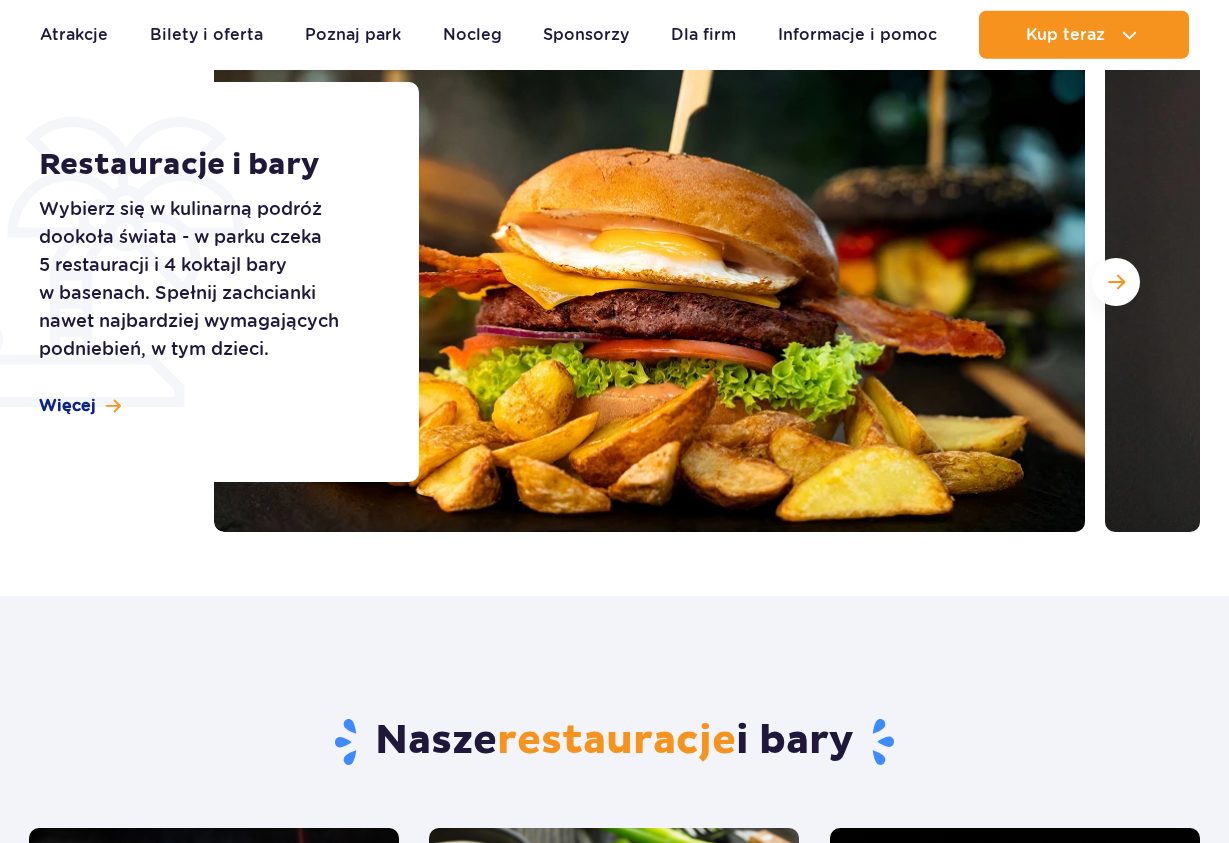 scroll, scrollTop: 204, scrollLeft: 0, axis: vertical 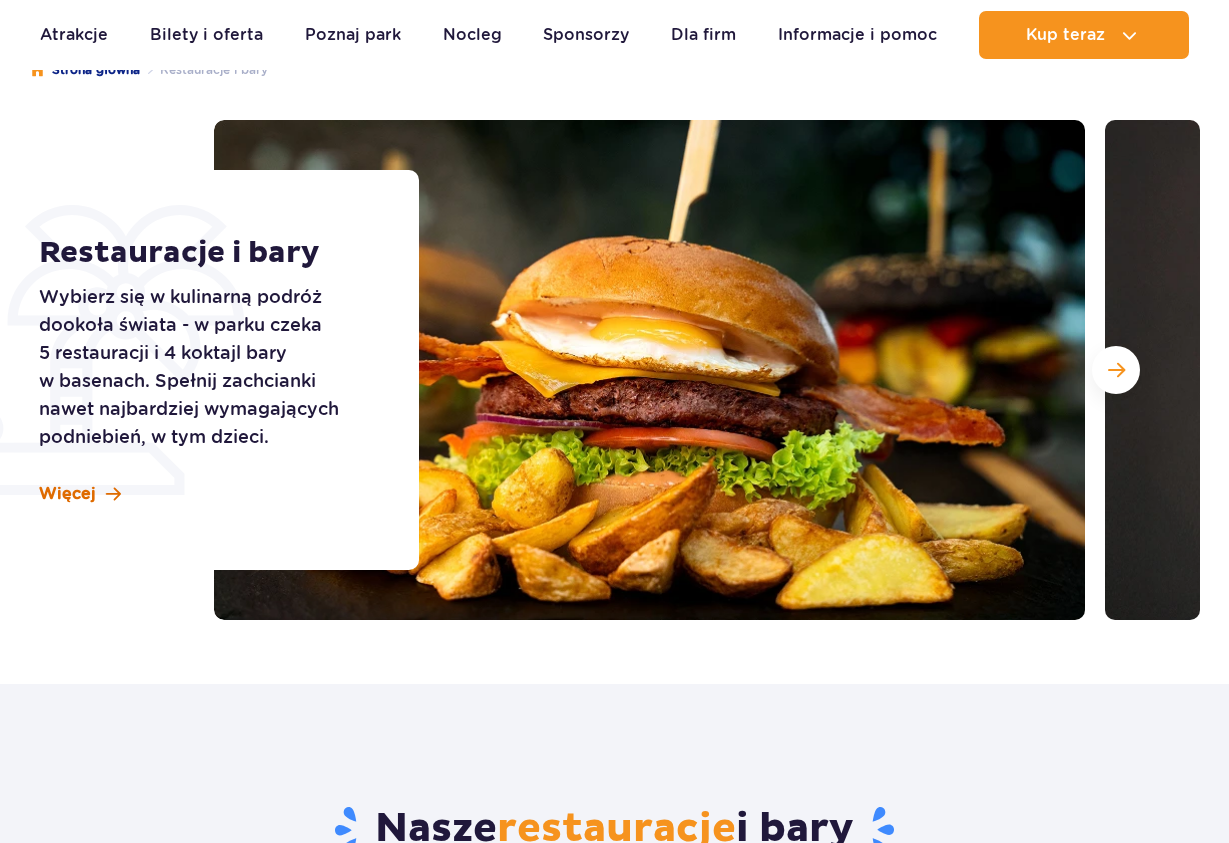 click on "Więcej" at bounding box center (80, 494) 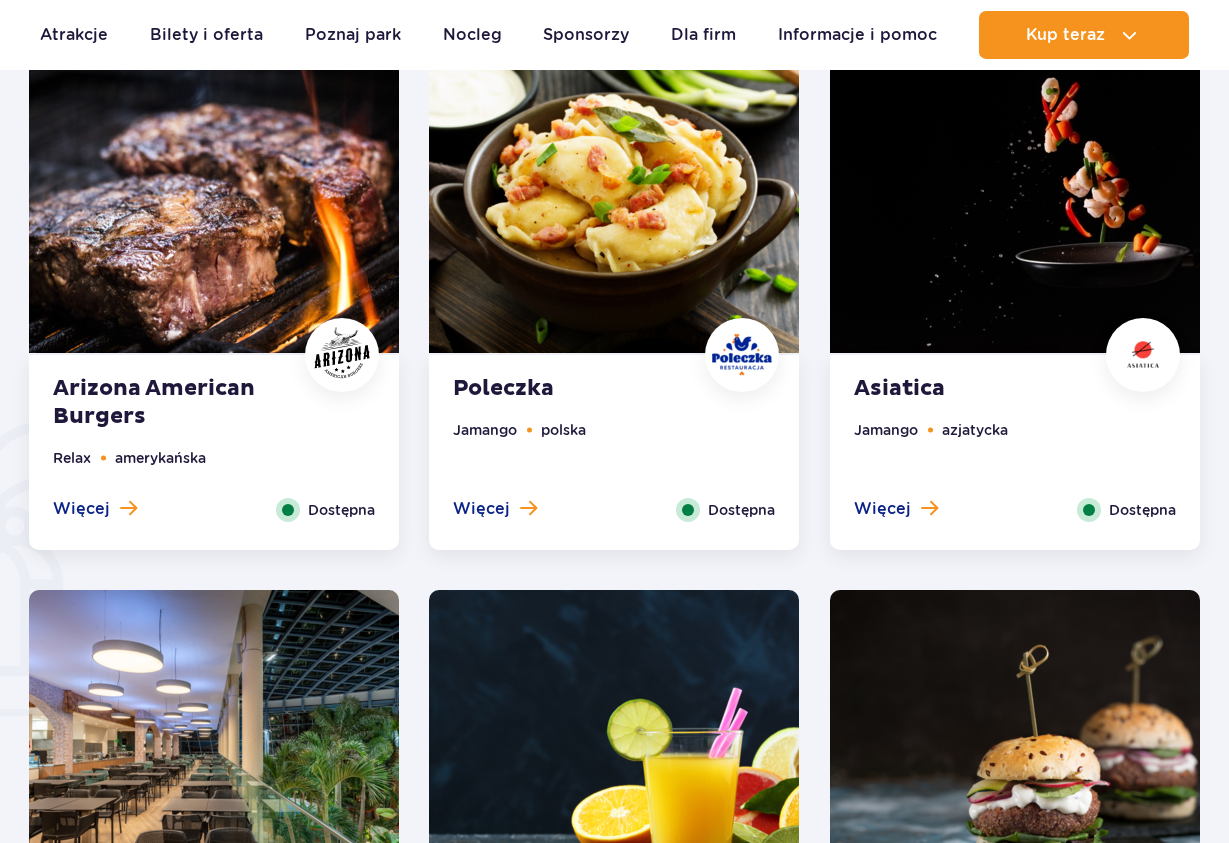 scroll, scrollTop: 990, scrollLeft: 0, axis: vertical 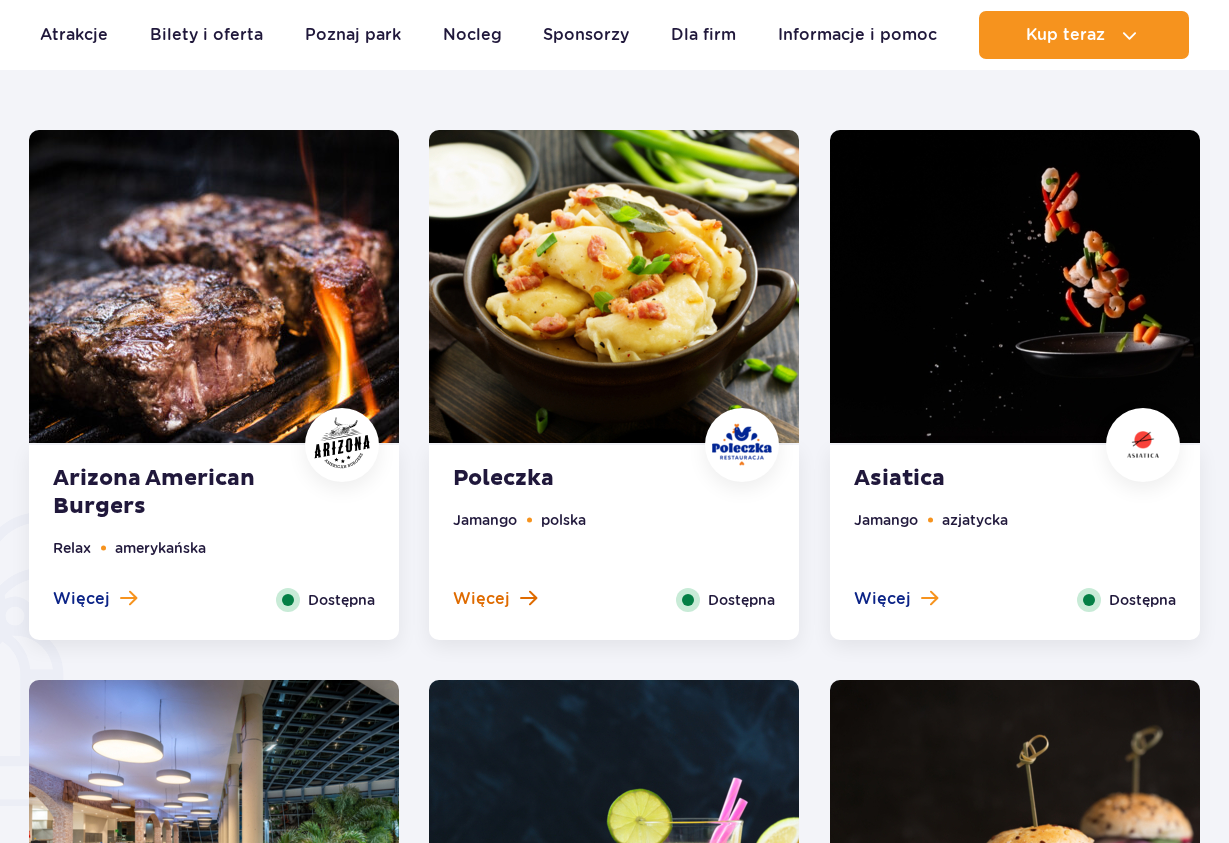 click on "Więcej" at bounding box center (481, 599) 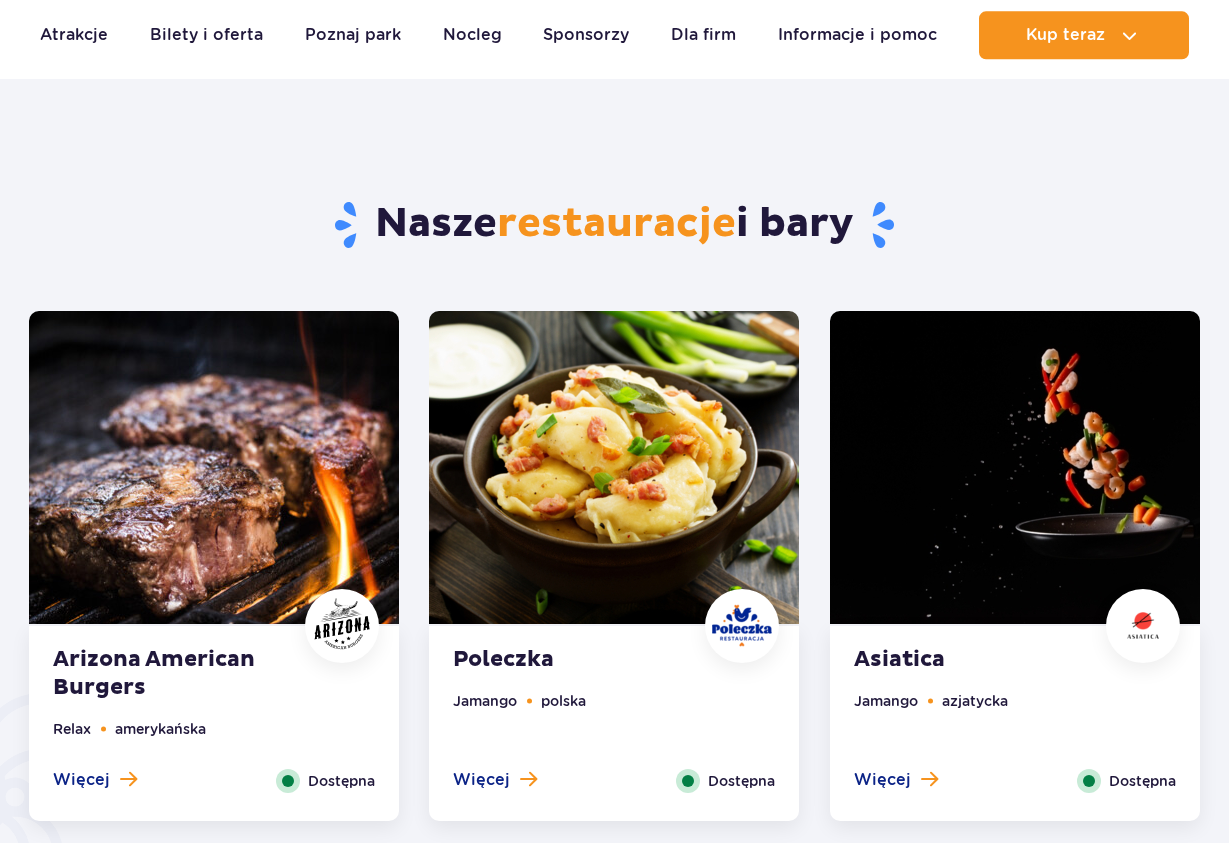 scroll, scrollTop: 786, scrollLeft: 0, axis: vertical 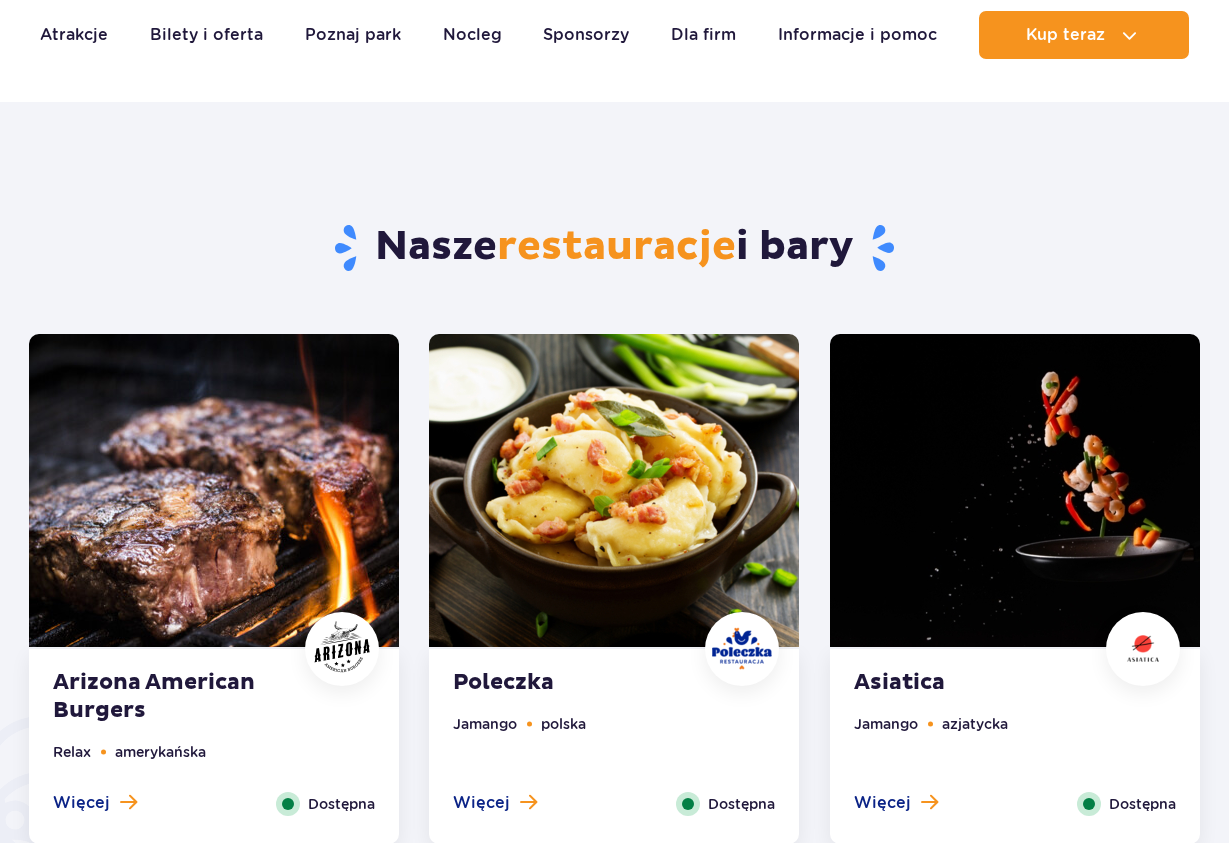 click on "Poleczka" at bounding box center (574, 683) 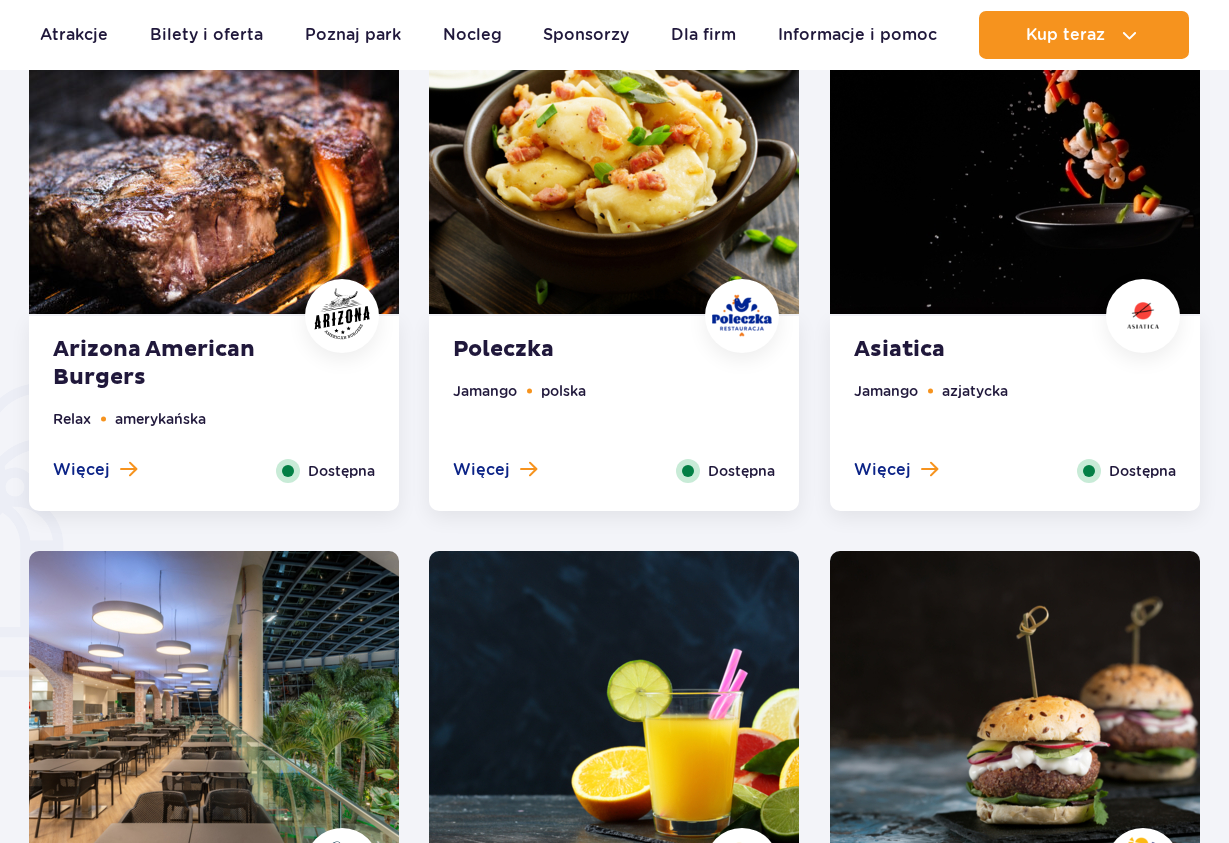 scroll, scrollTop: 1398, scrollLeft: 0, axis: vertical 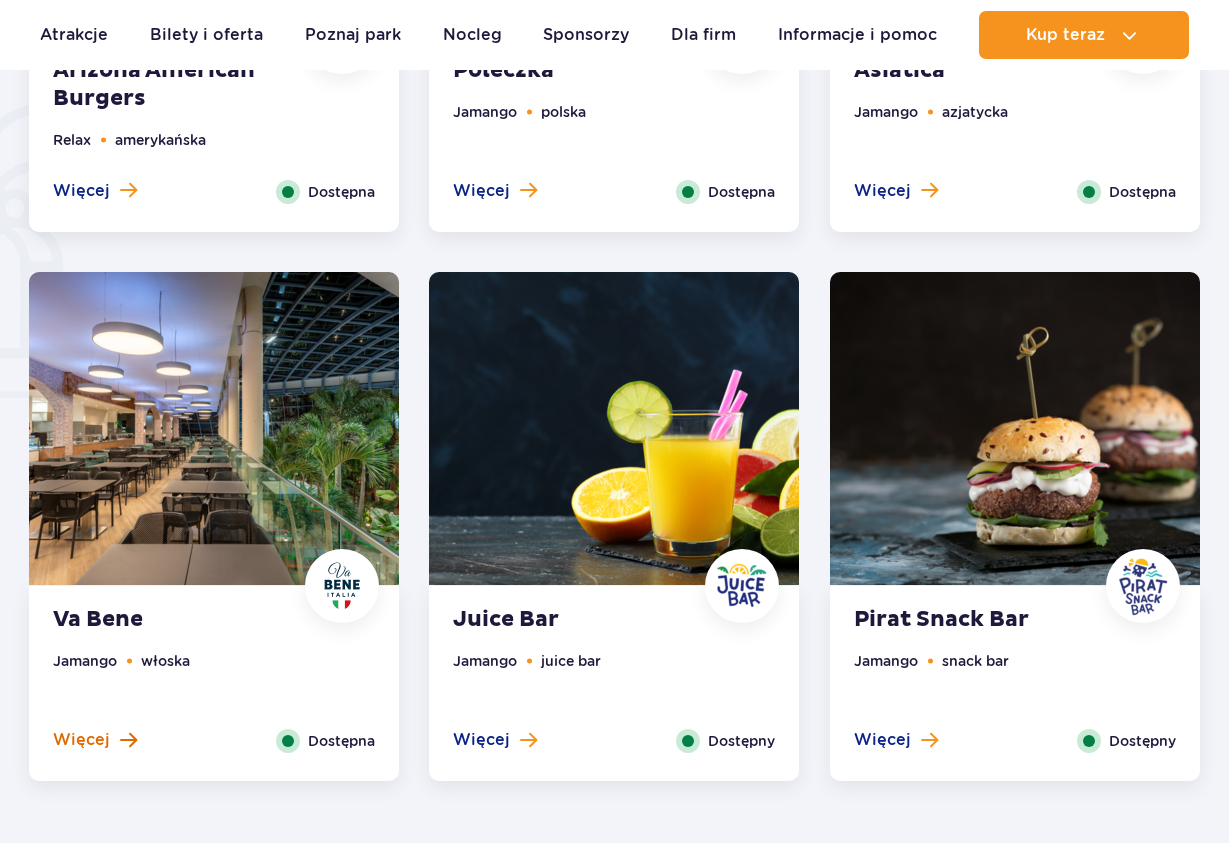 click on "Więcej" at bounding box center (81, 740) 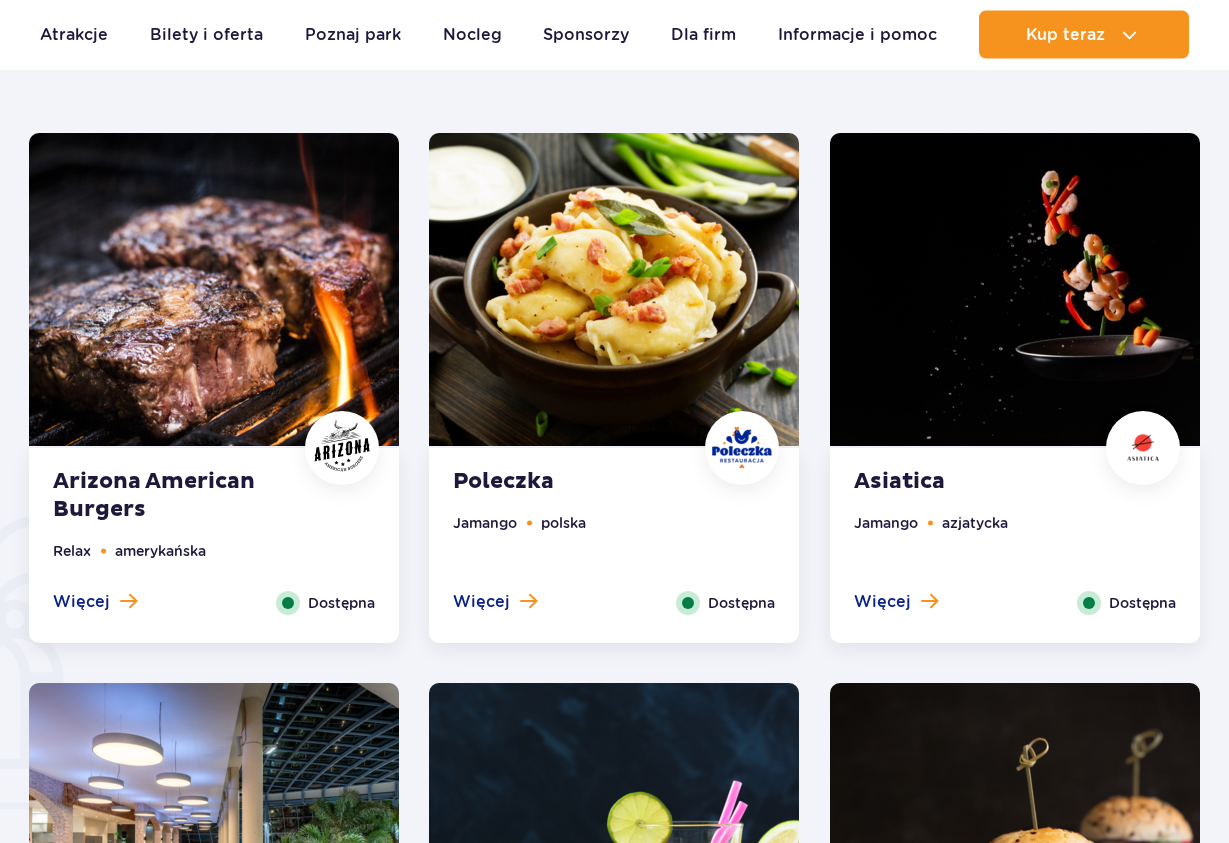 scroll, scrollTop: 888, scrollLeft: 0, axis: vertical 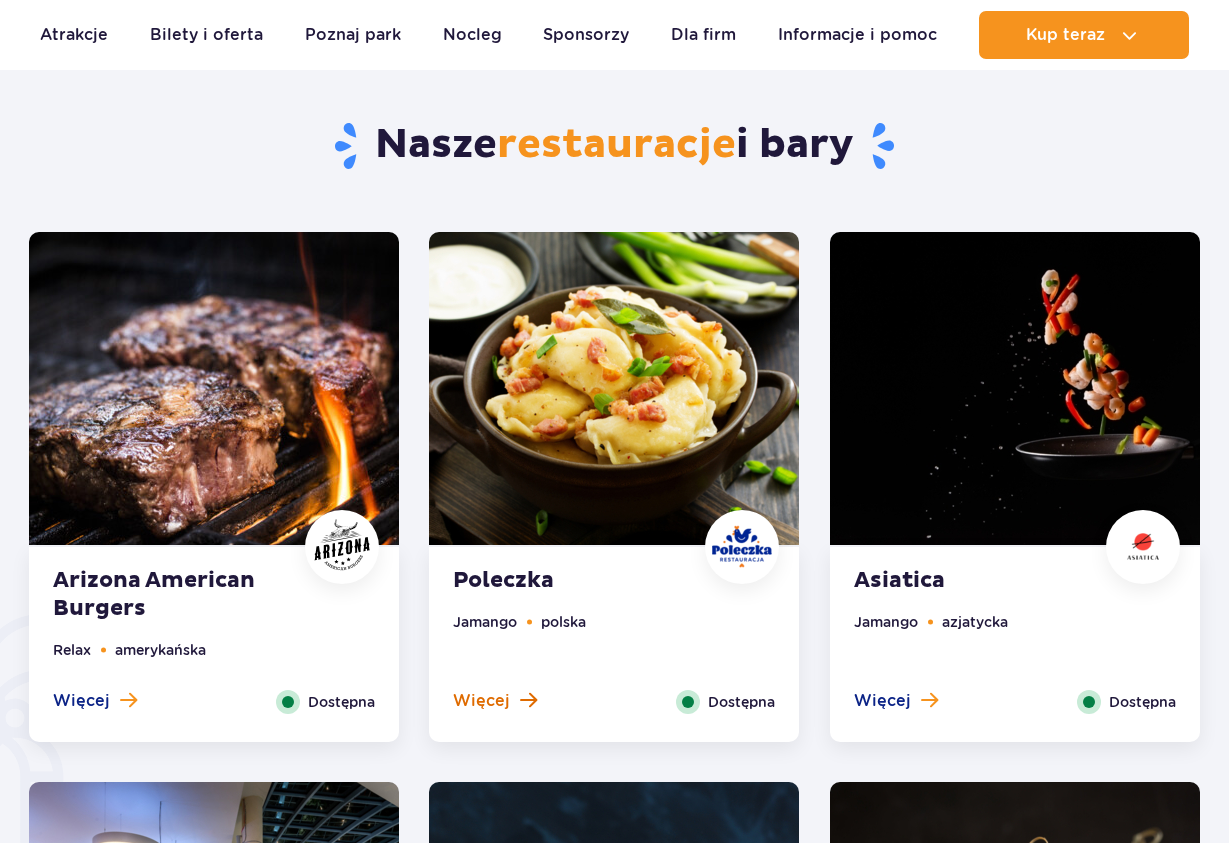 click on "Więcej" at bounding box center [481, 701] 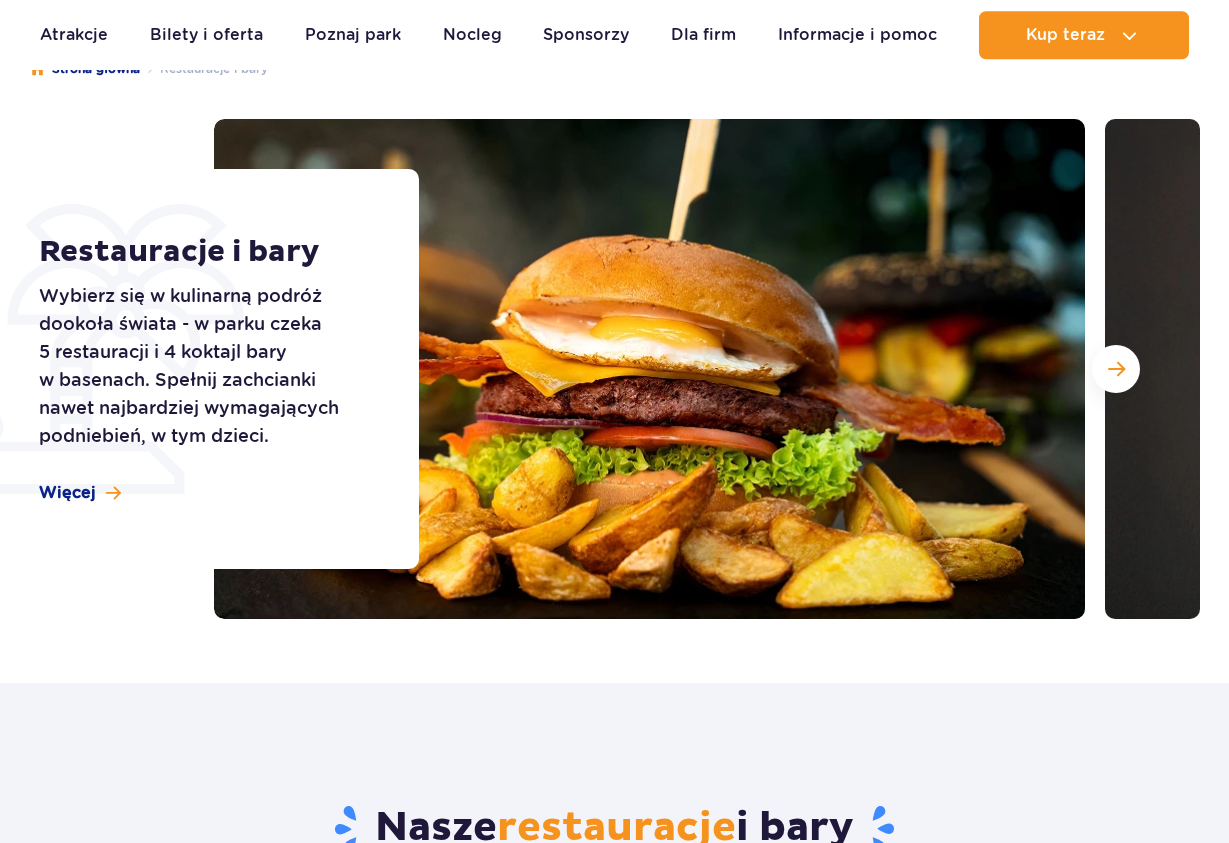 scroll, scrollTop: 204, scrollLeft: 0, axis: vertical 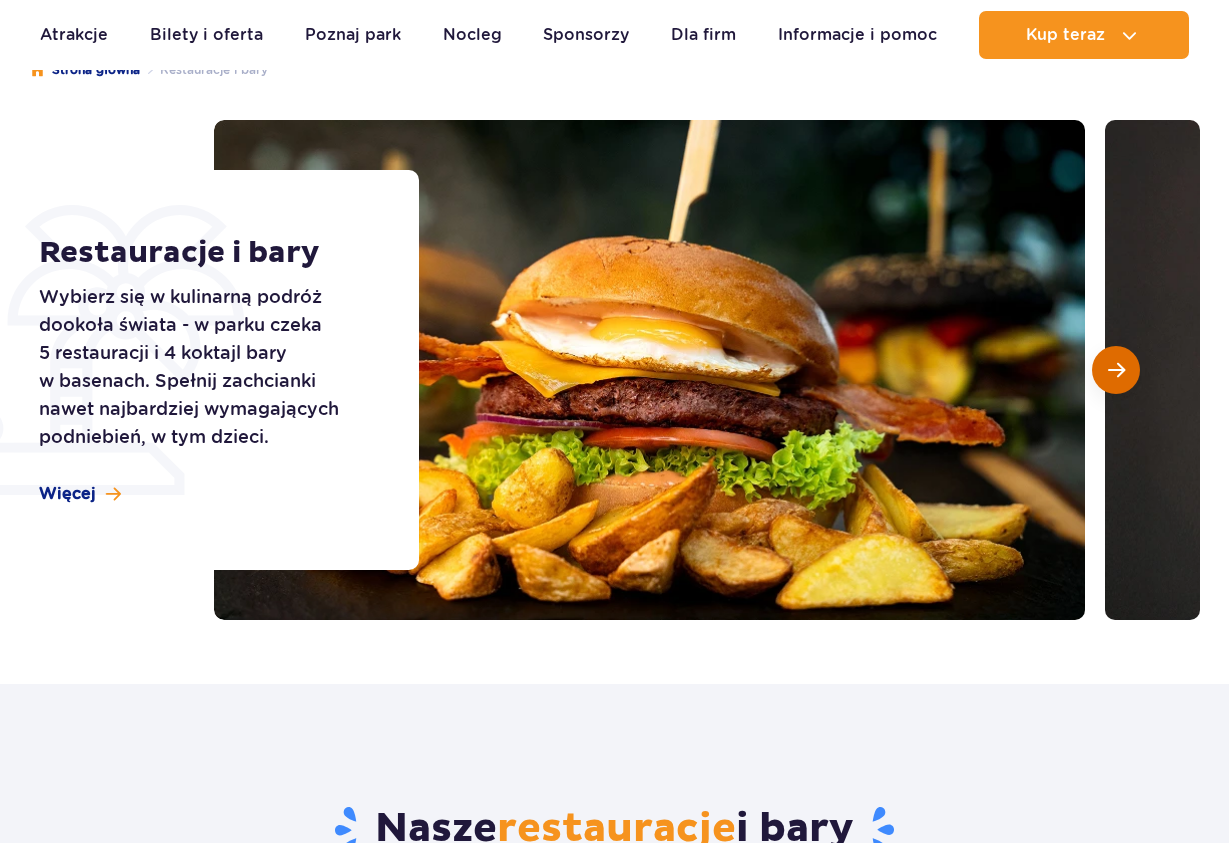 click at bounding box center (1116, 370) 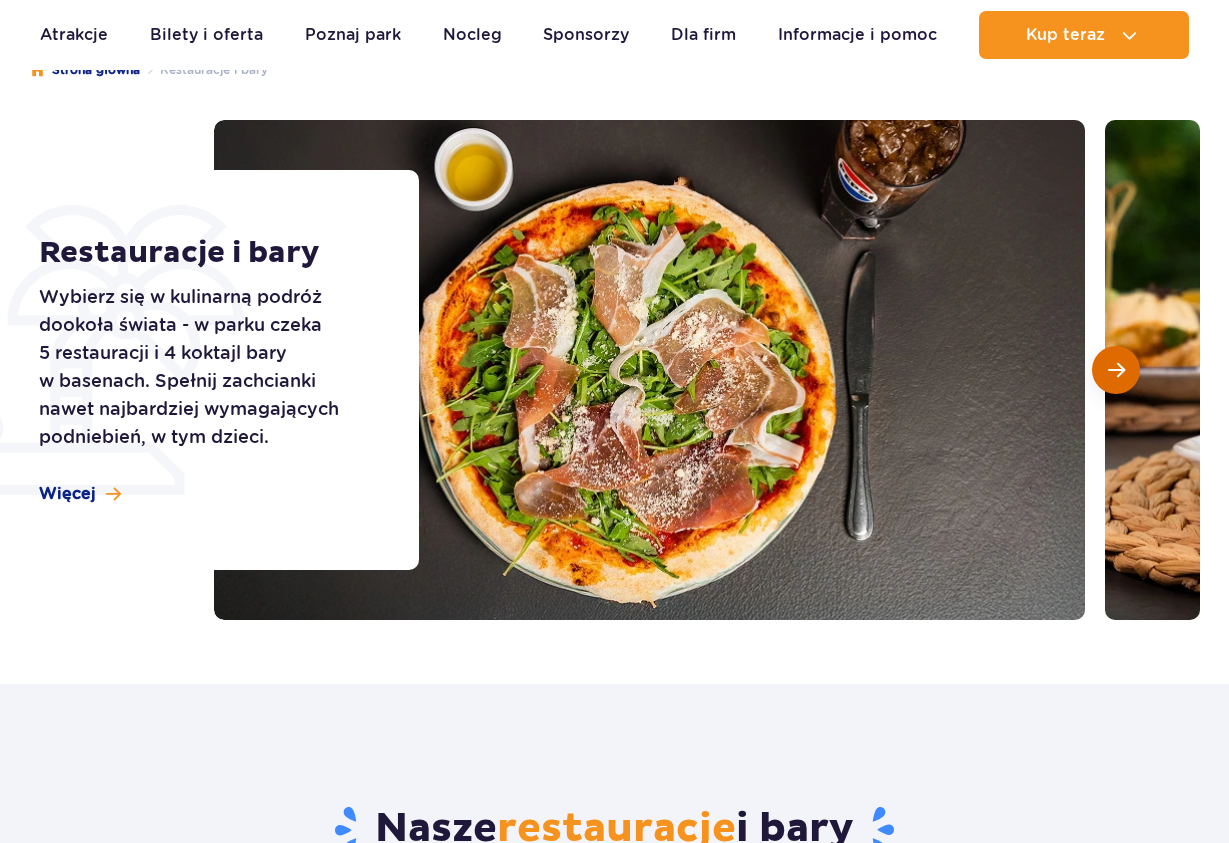 click at bounding box center [1116, 370] 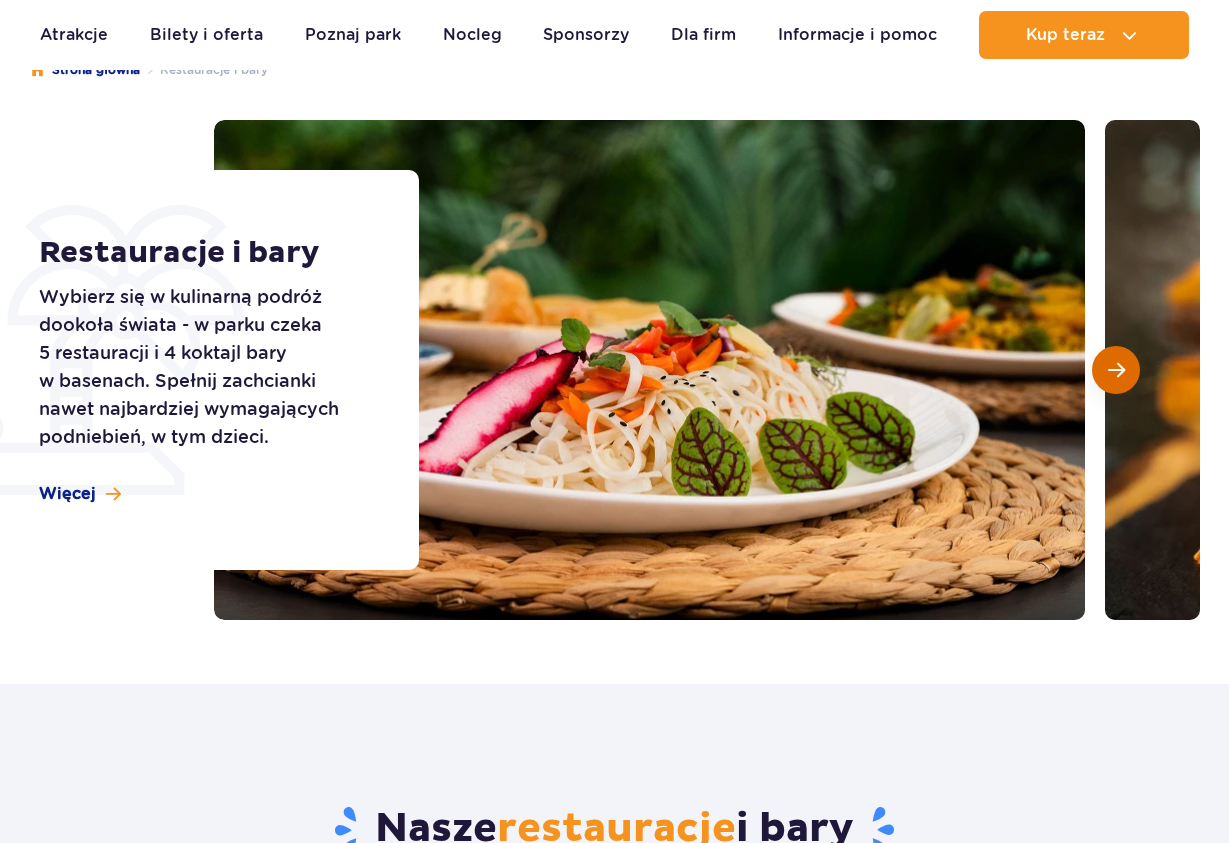 click at bounding box center [1116, 370] 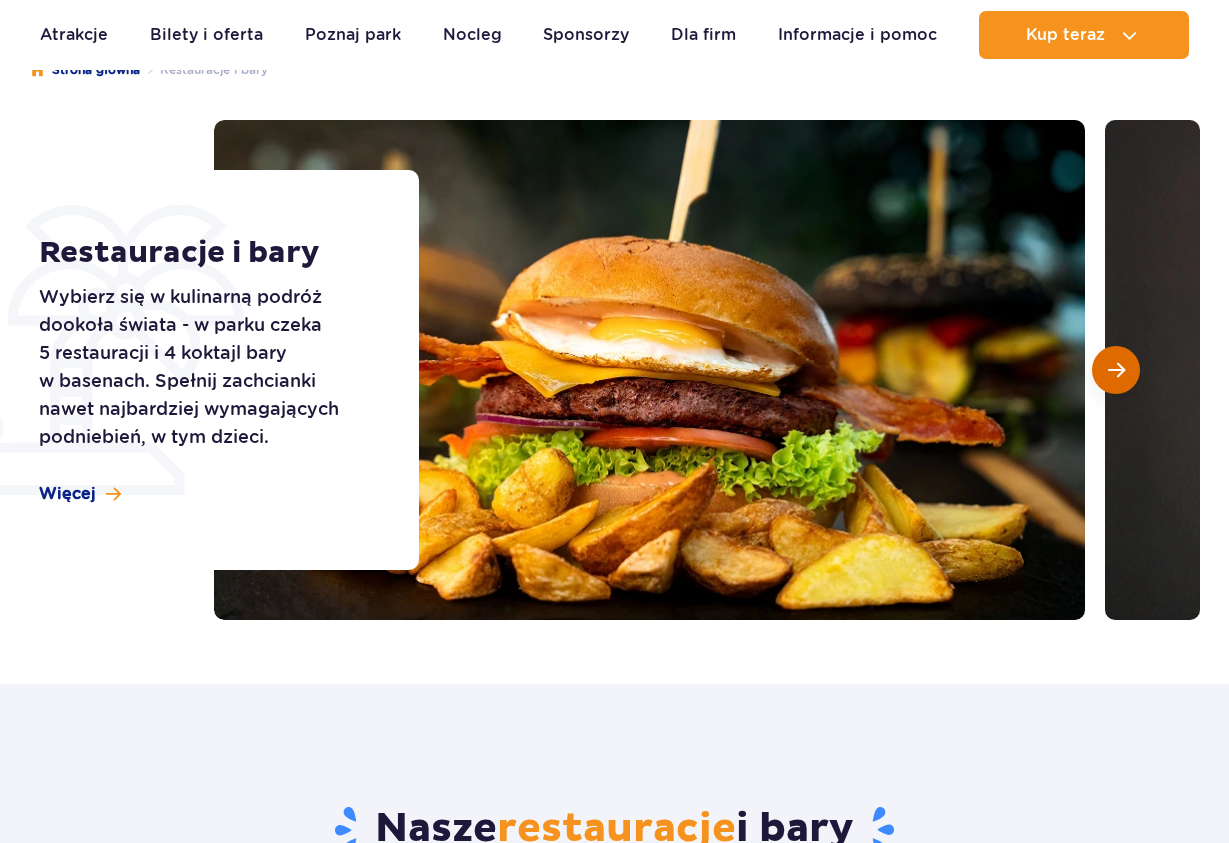 click at bounding box center [1116, 370] 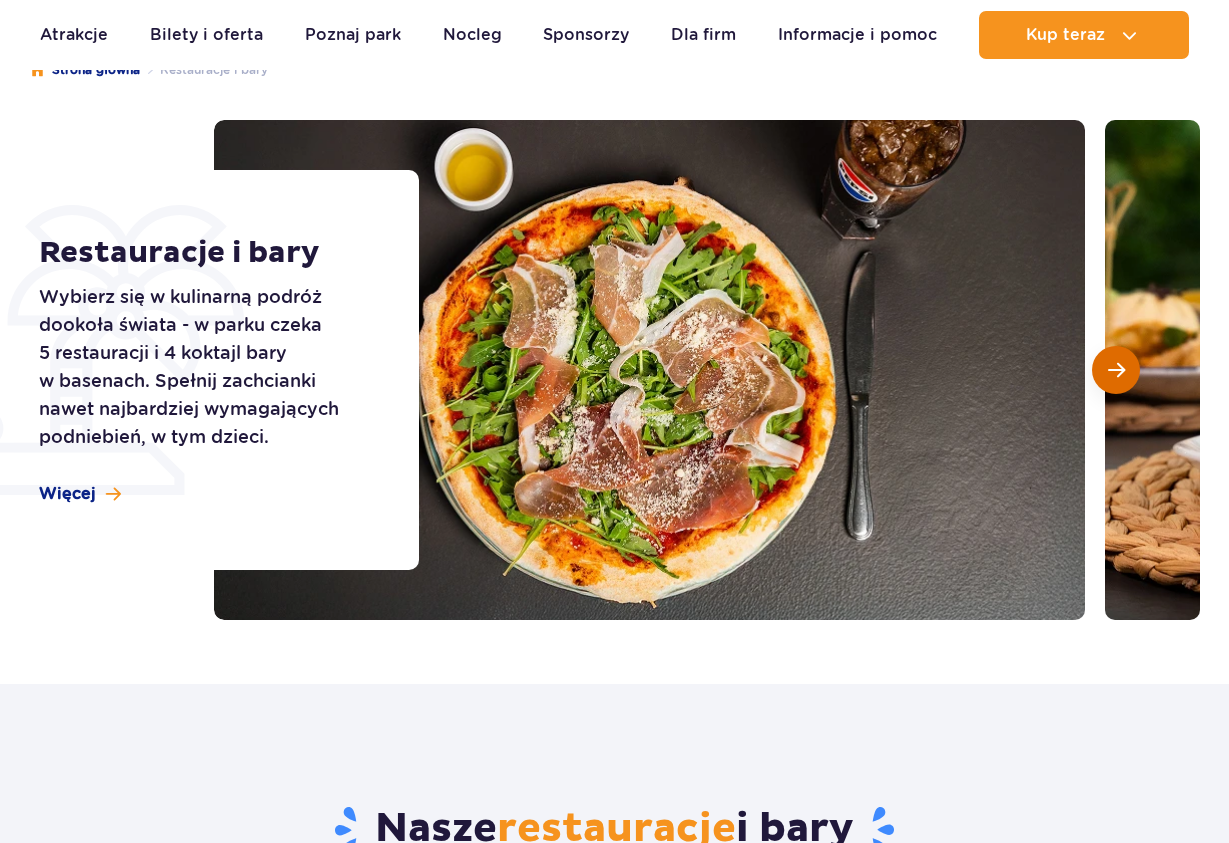 click at bounding box center [1116, 370] 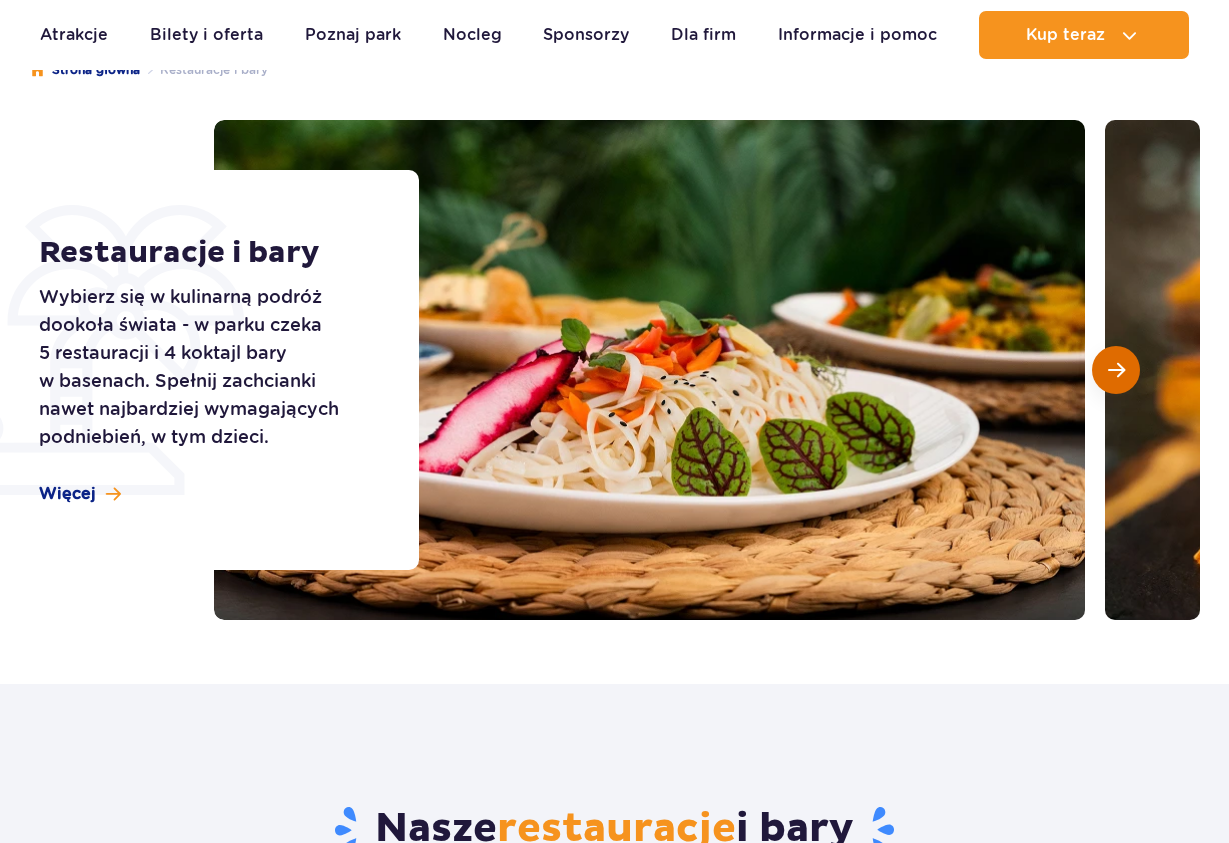 click at bounding box center [1116, 370] 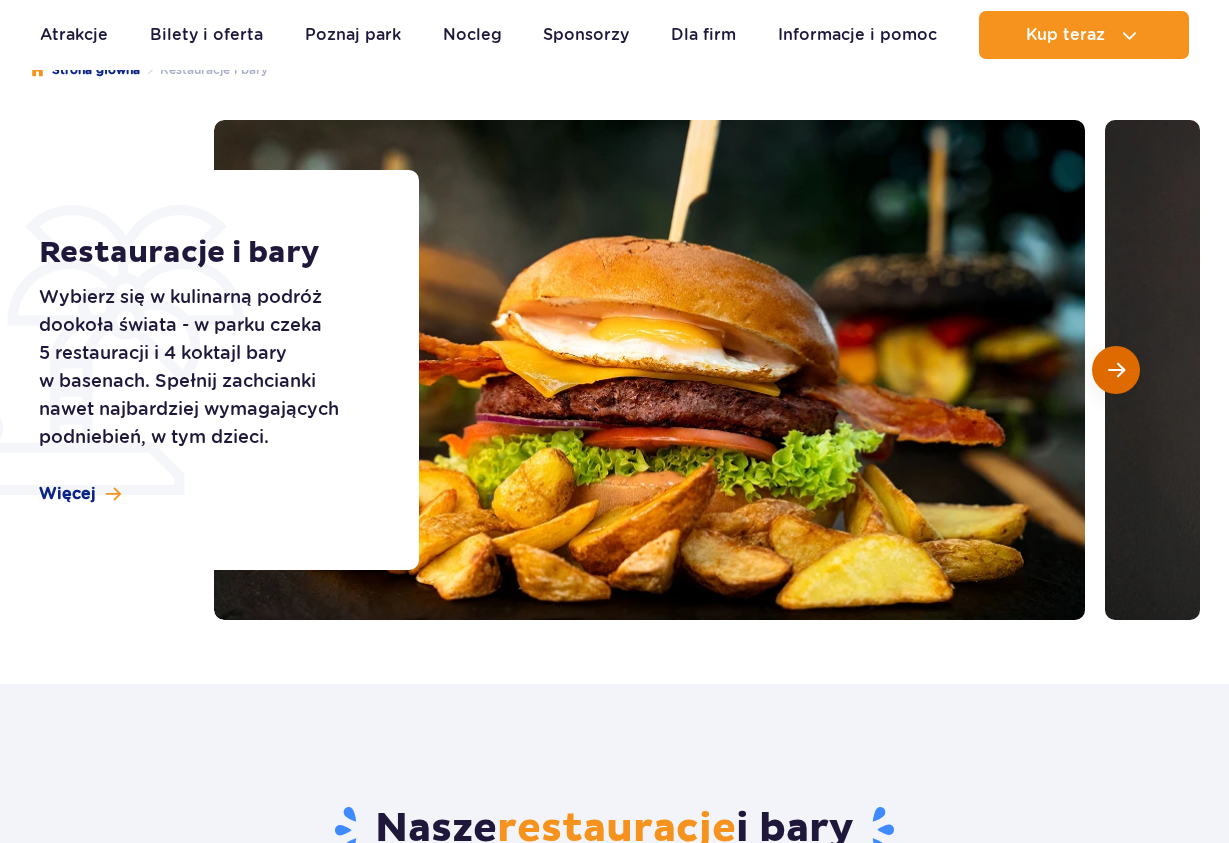 click at bounding box center (1116, 370) 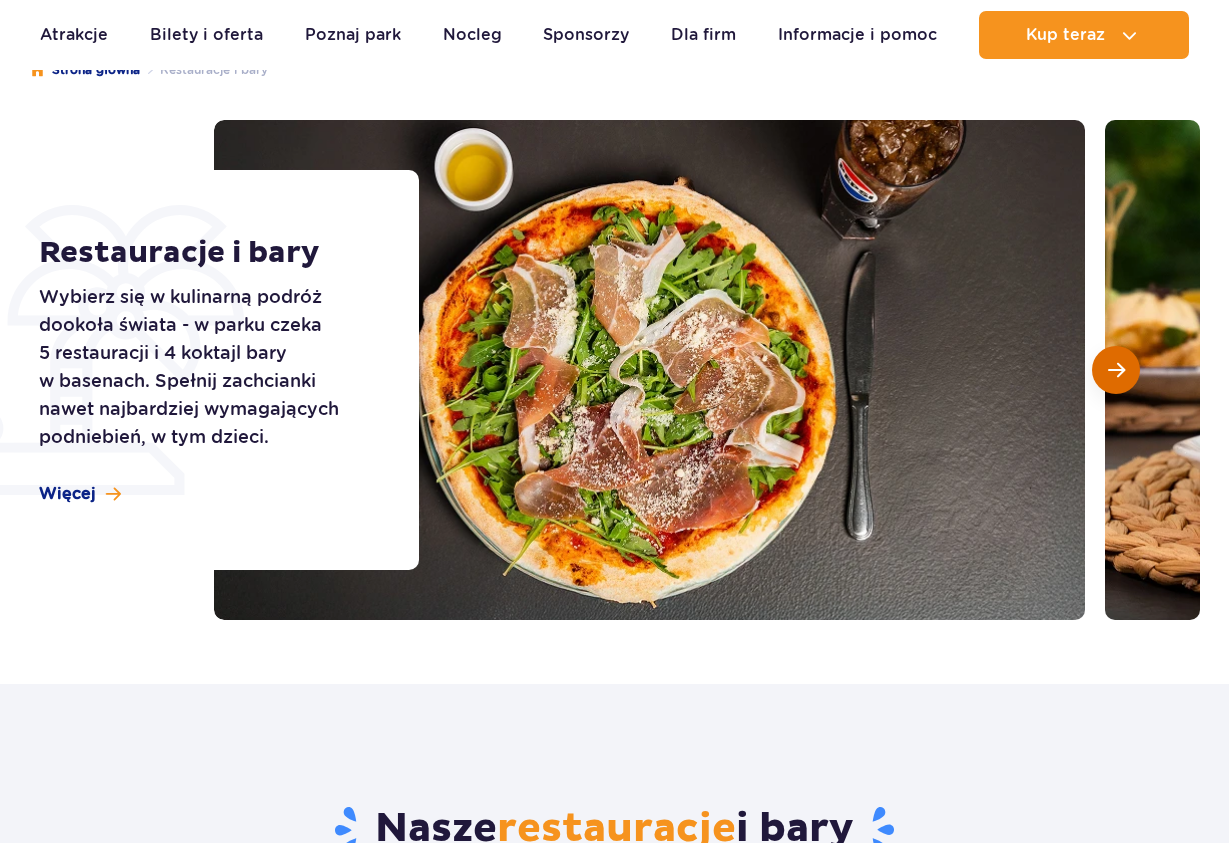 click at bounding box center [1116, 370] 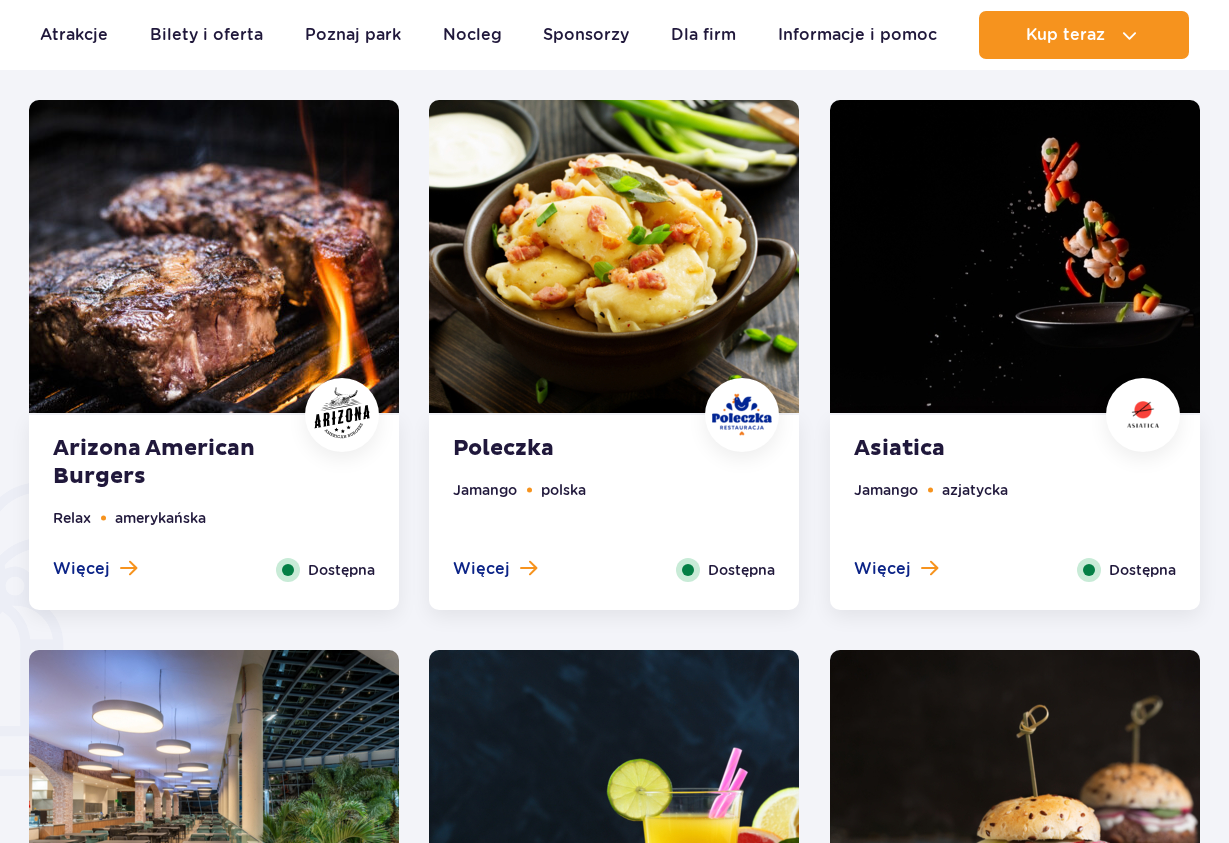 scroll, scrollTop: 1122, scrollLeft: 0, axis: vertical 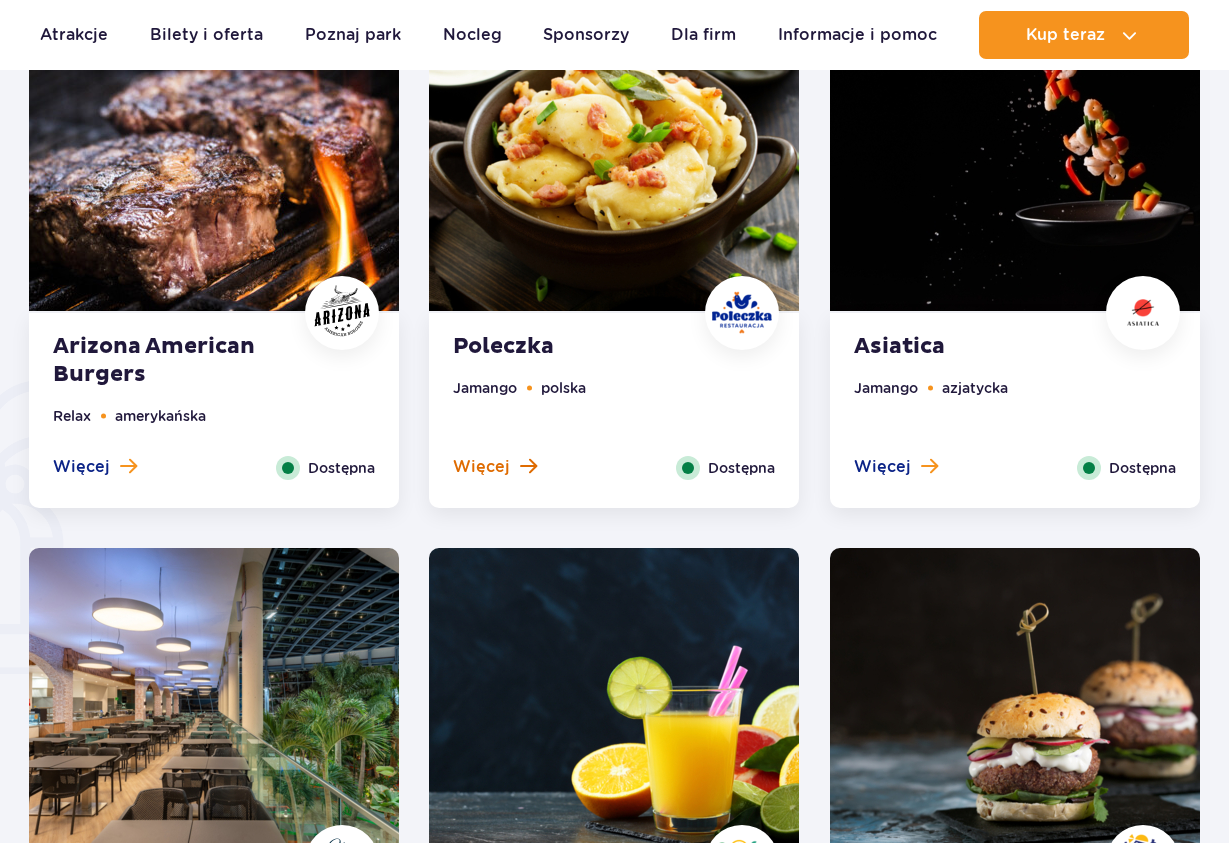 click on "Więcej" at bounding box center [481, 467] 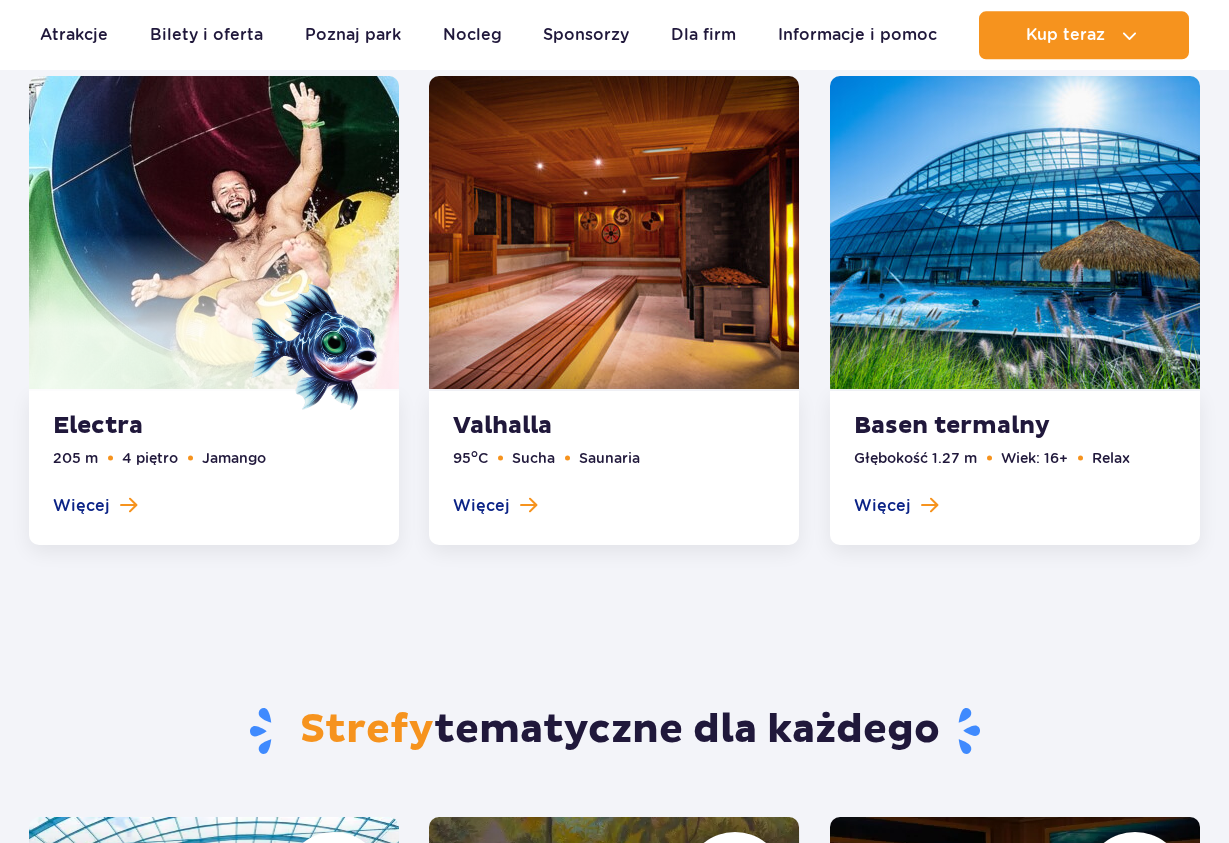 scroll, scrollTop: 2678, scrollLeft: 0, axis: vertical 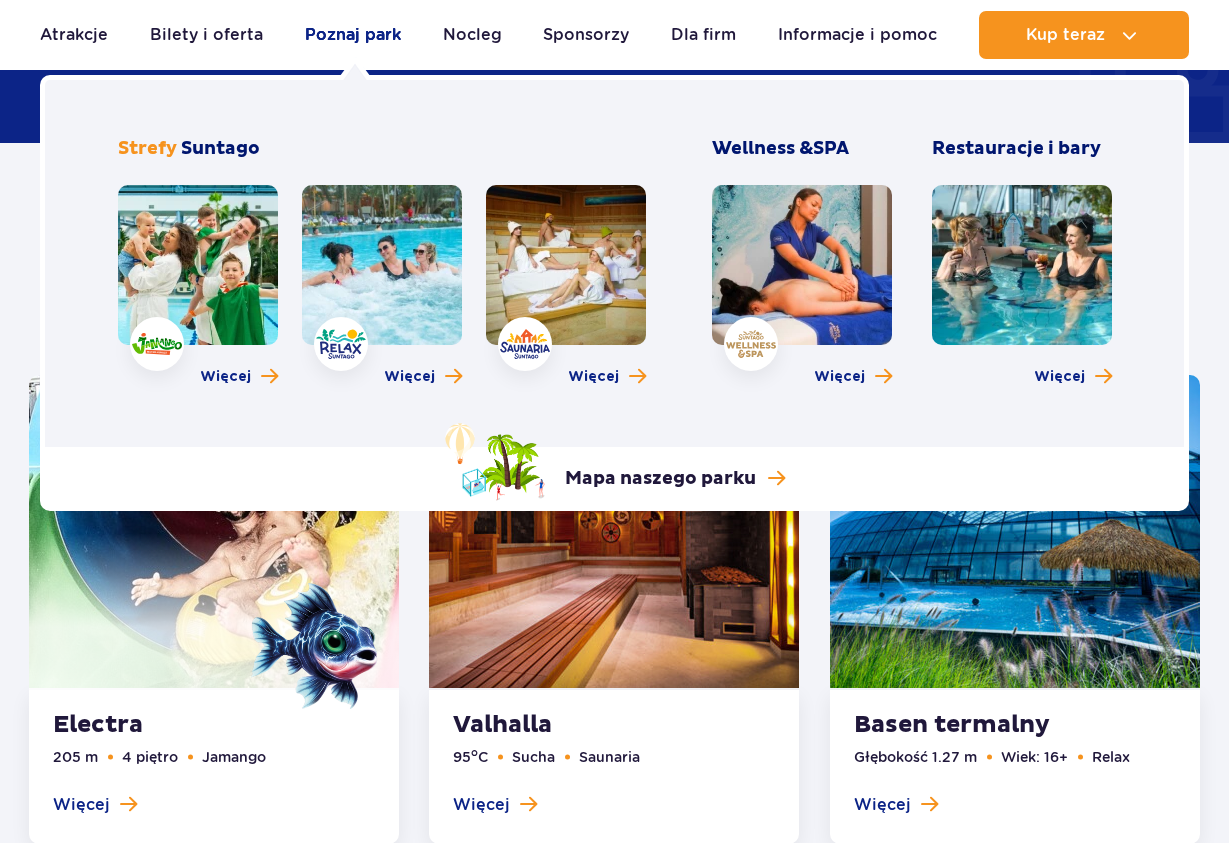 click on "Poznaj park" at bounding box center (353, 35) 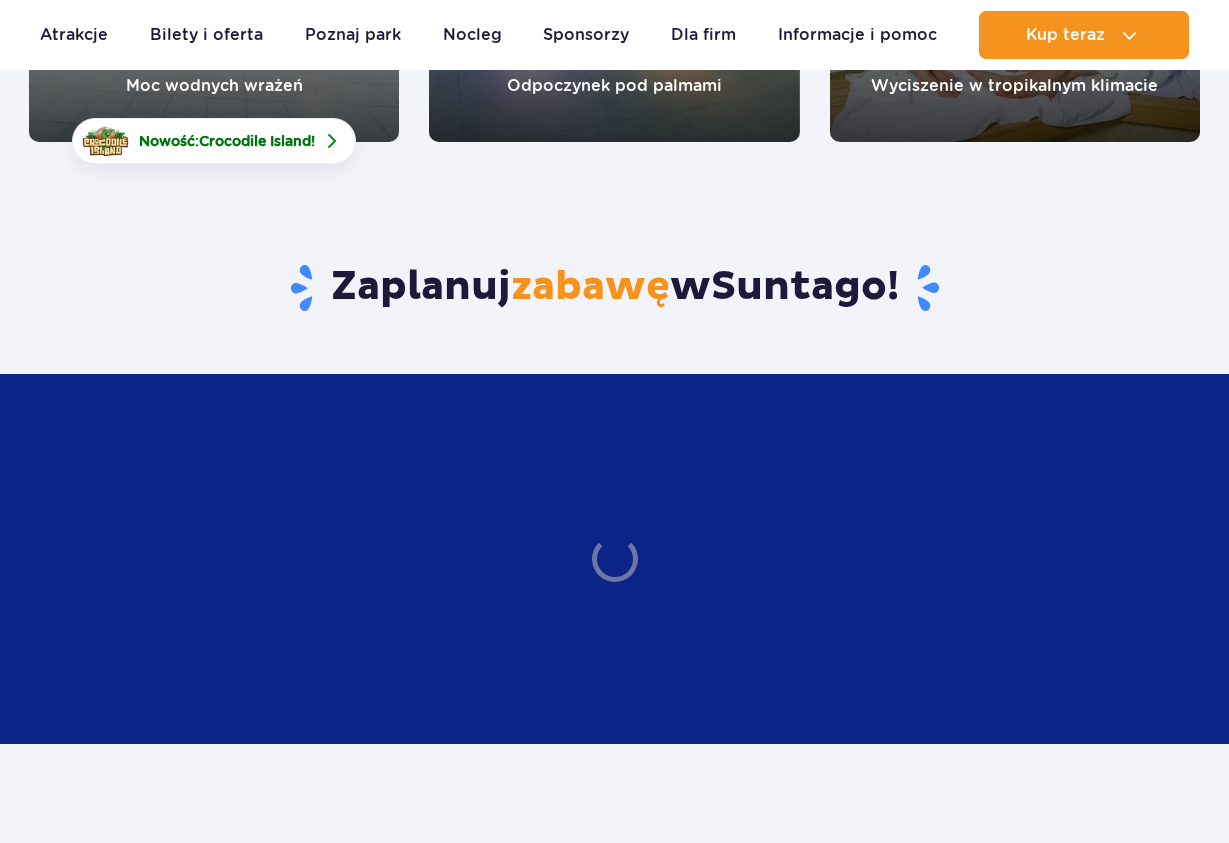 scroll, scrollTop: 306, scrollLeft: 0, axis: vertical 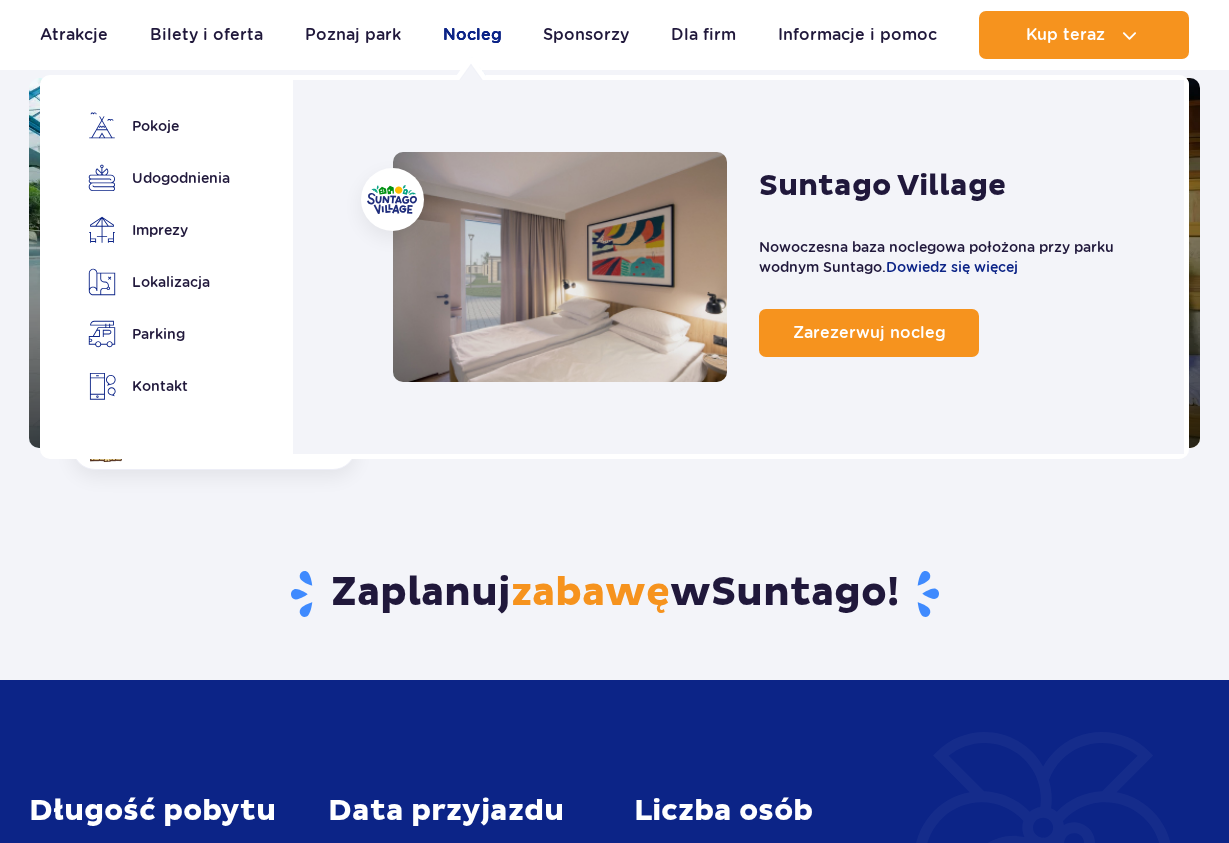 click on "Nocleg" at bounding box center [472, 35] 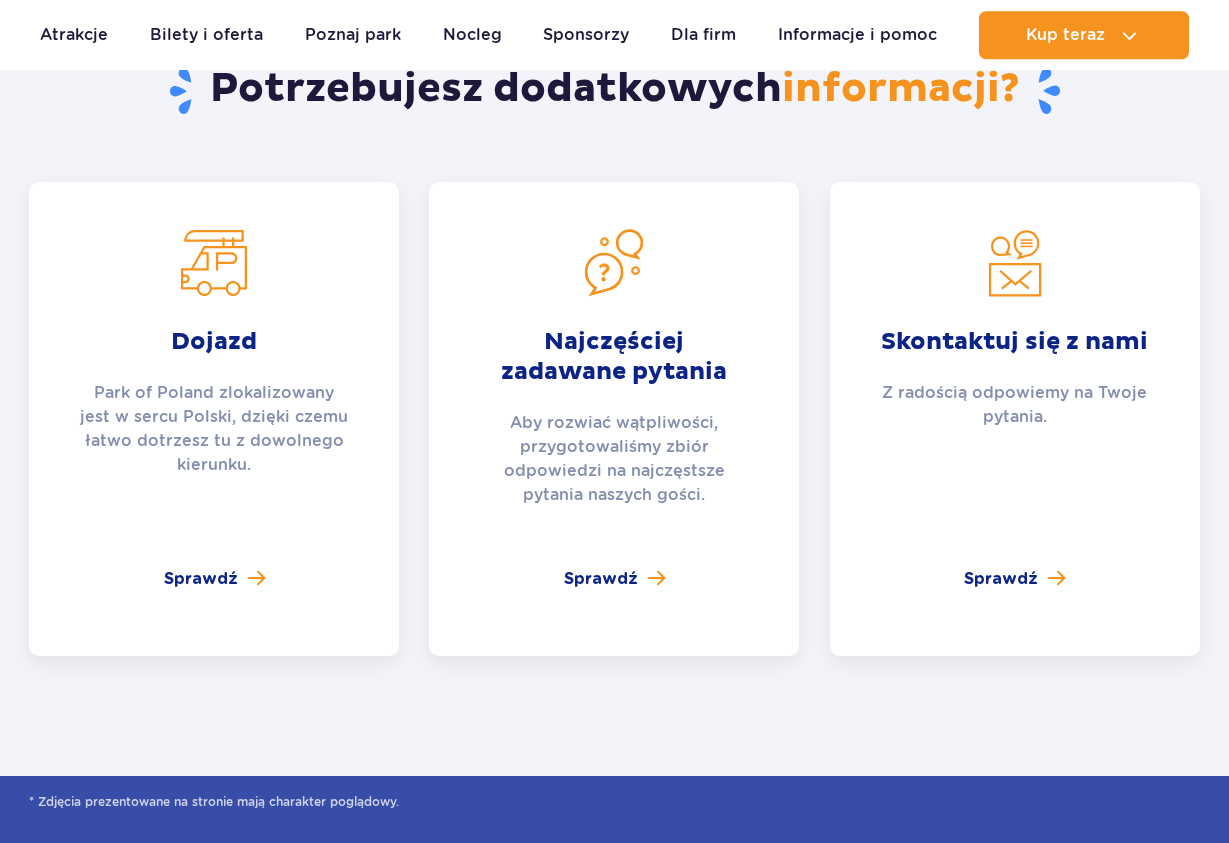scroll, scrollTop: 6936, scrollLeft: 0, axis: vertical 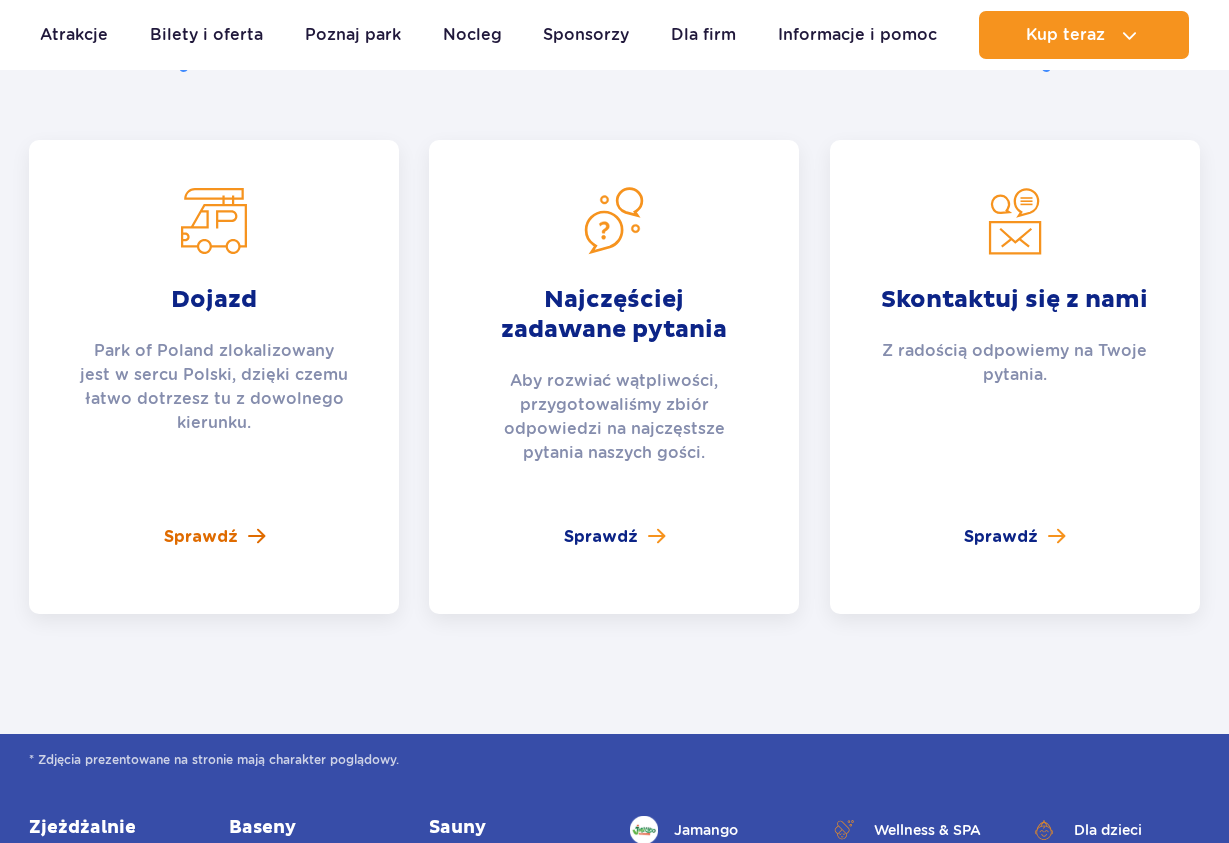 click on "Sprawdź" at bounding box center [201, 537] 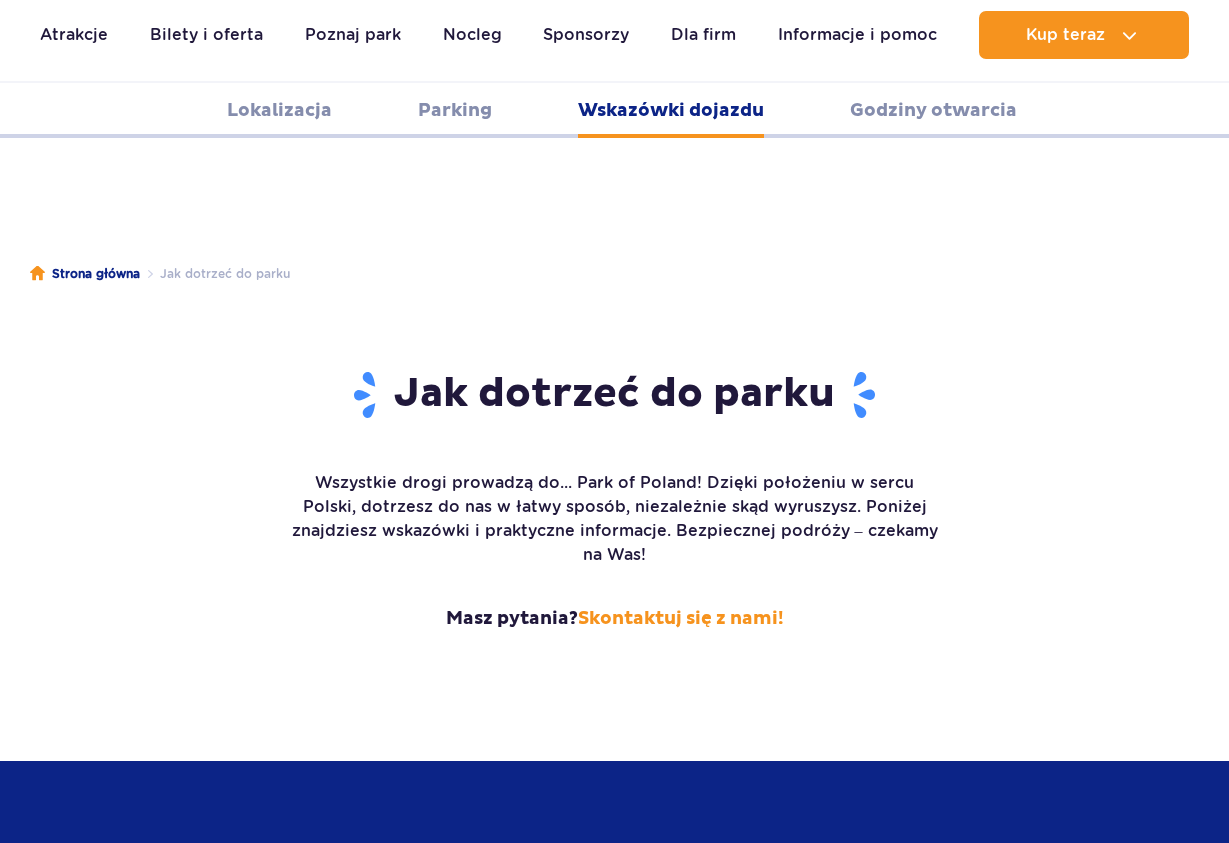 scroll, scrollTop: 2763, scrollLeft: 0, axis: vertical 